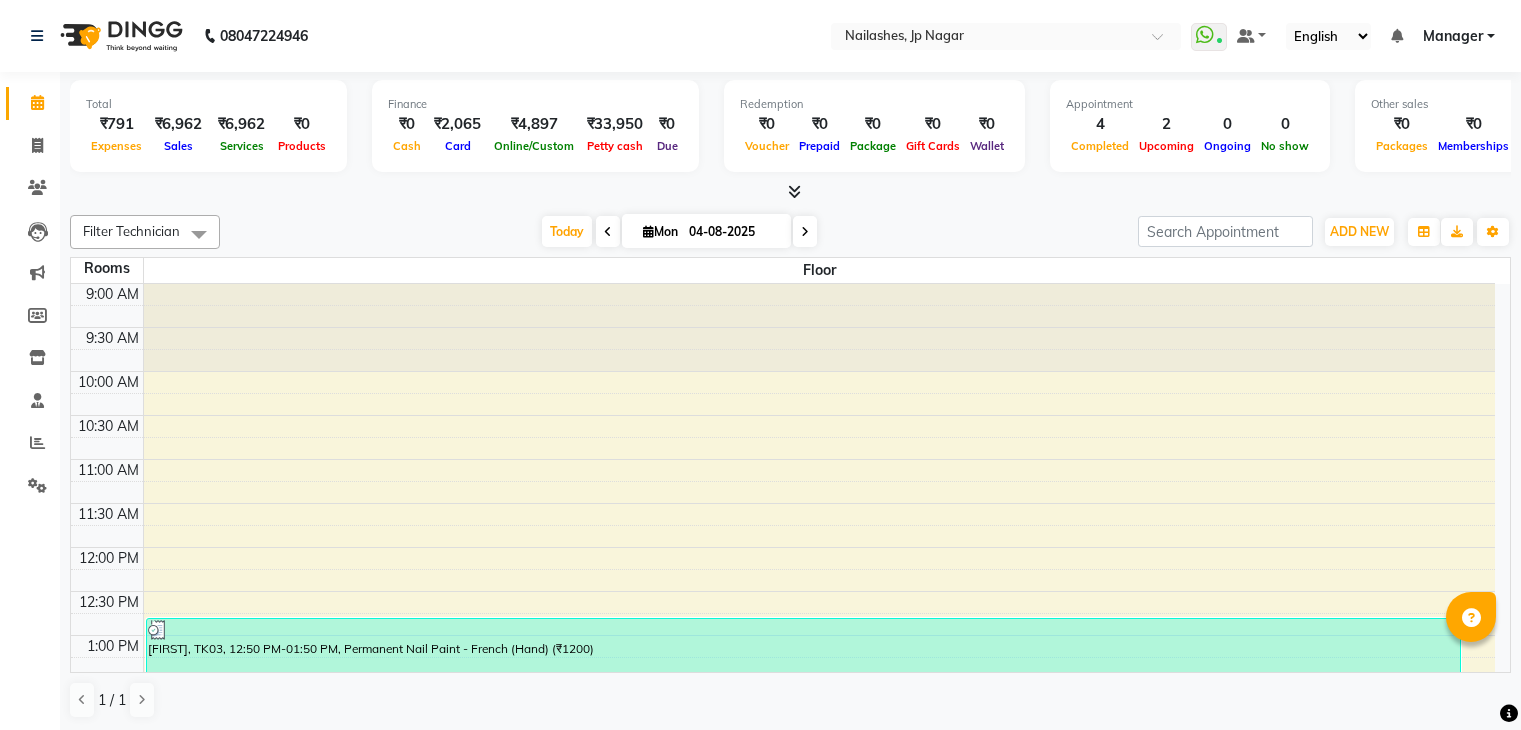 scroll, scrollTop: 0, scrollLeft: 0, axis: both 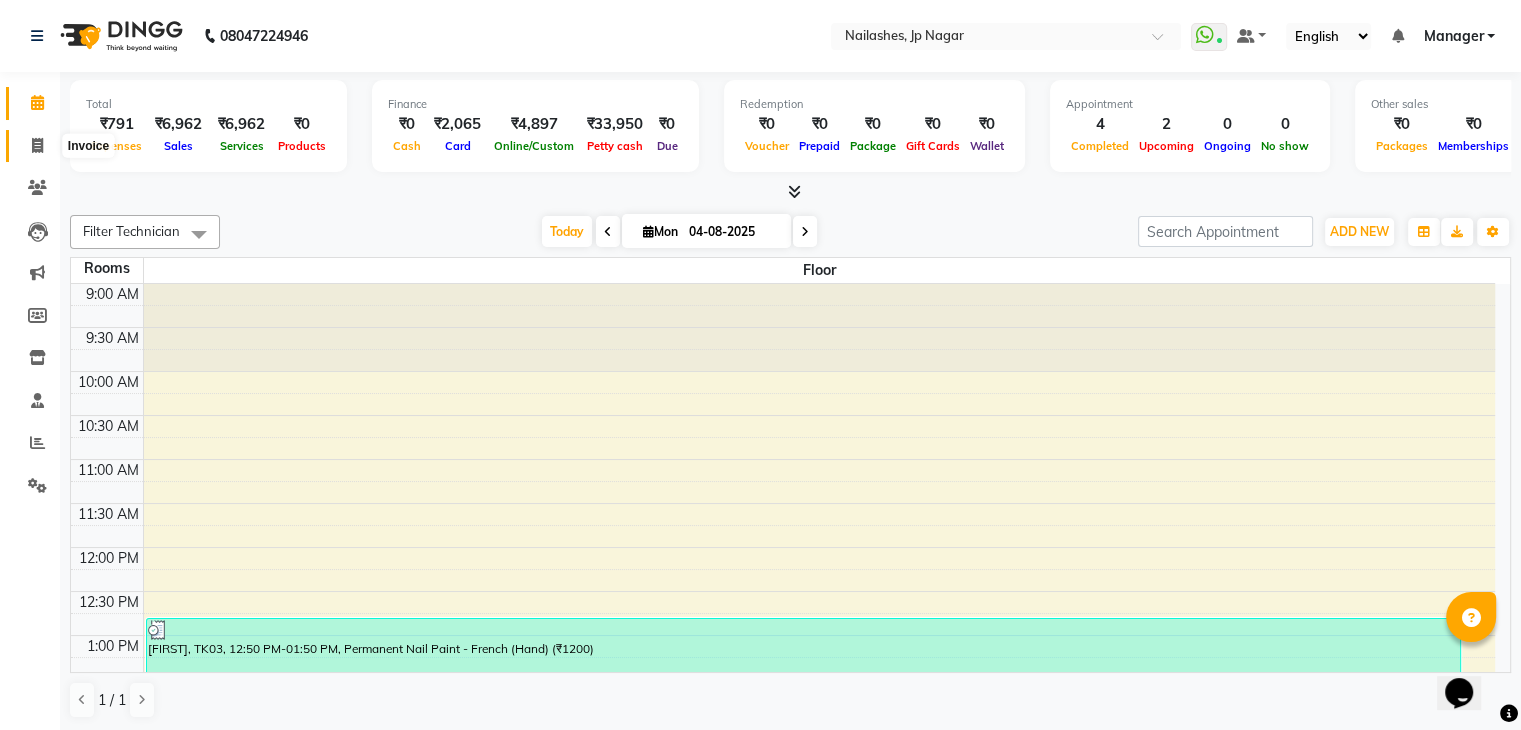click 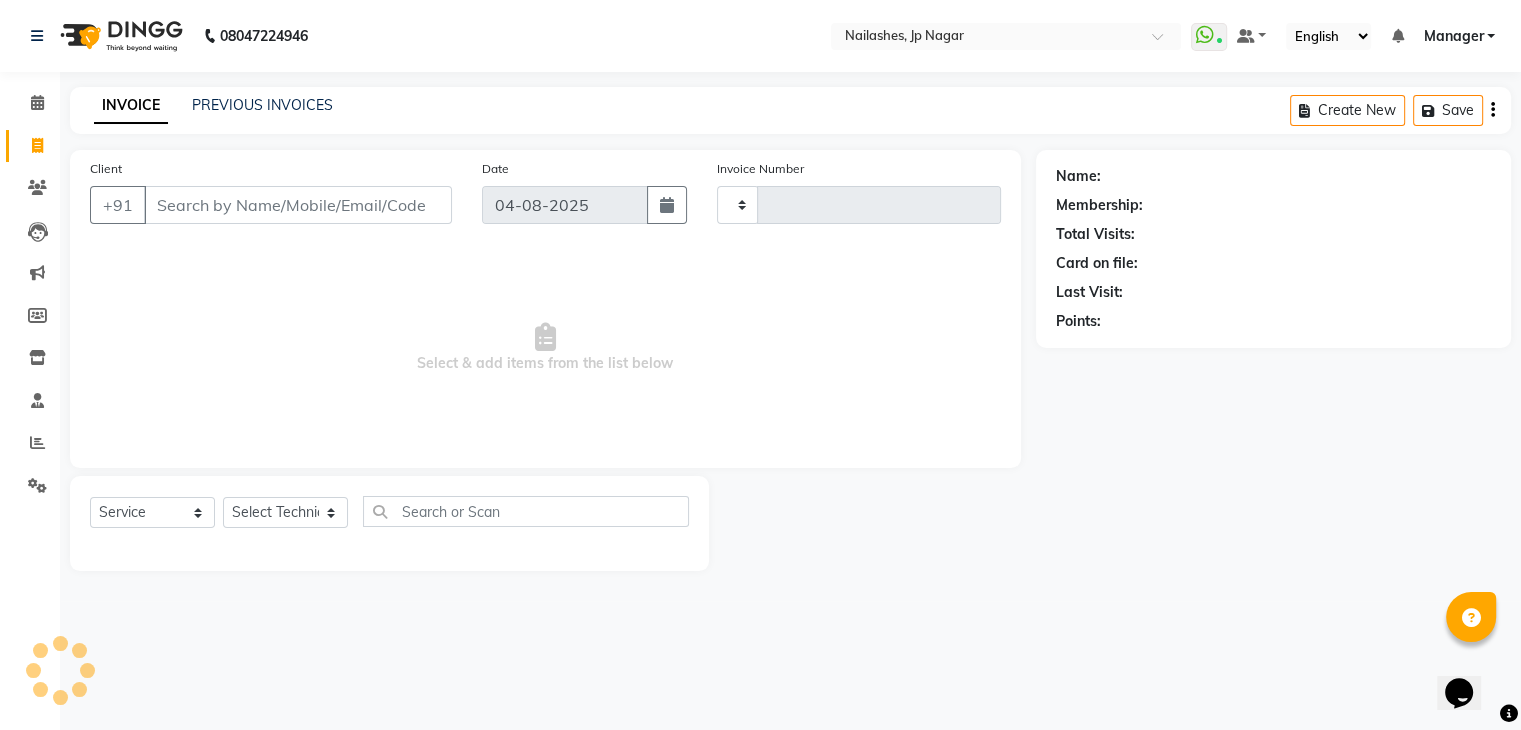 type on "0713" 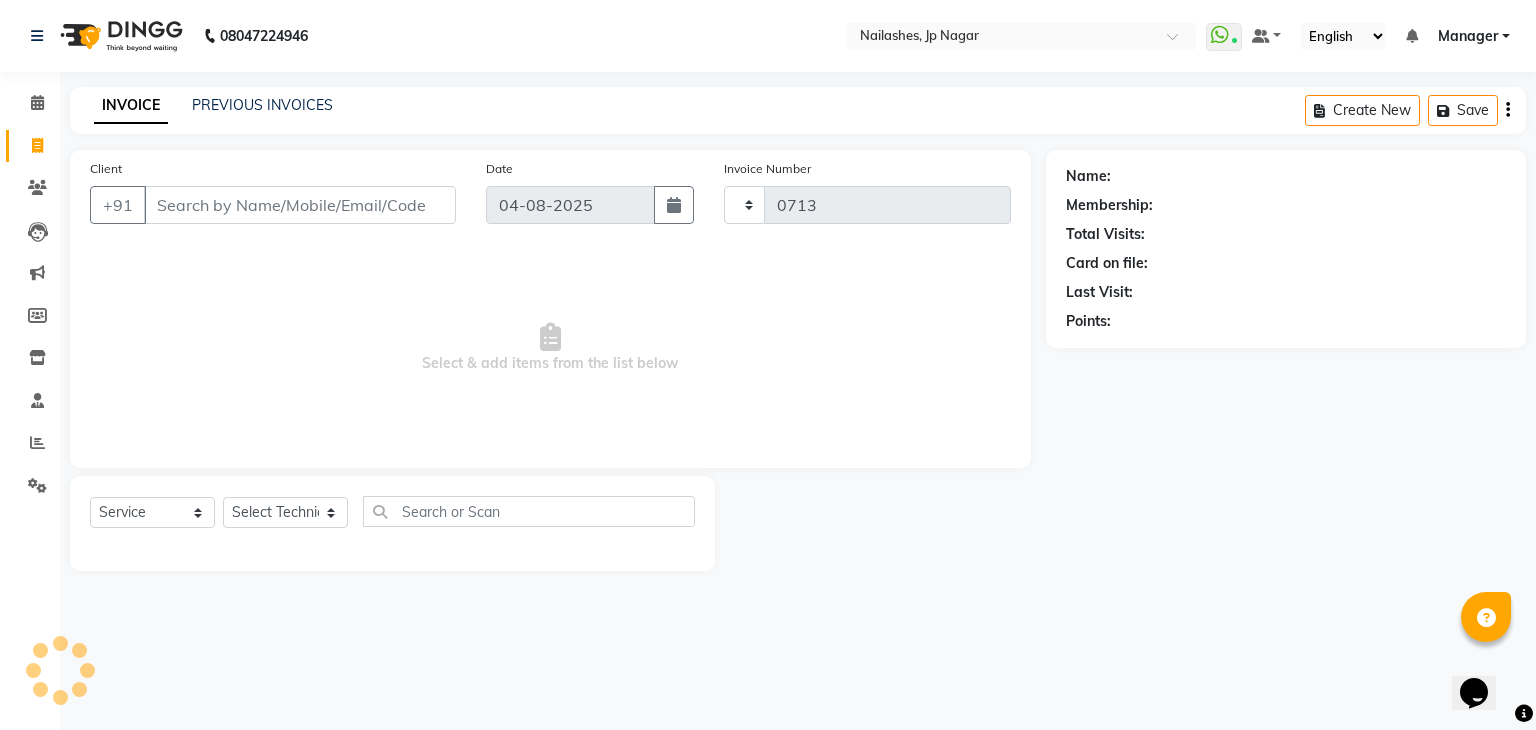 select on "6318" 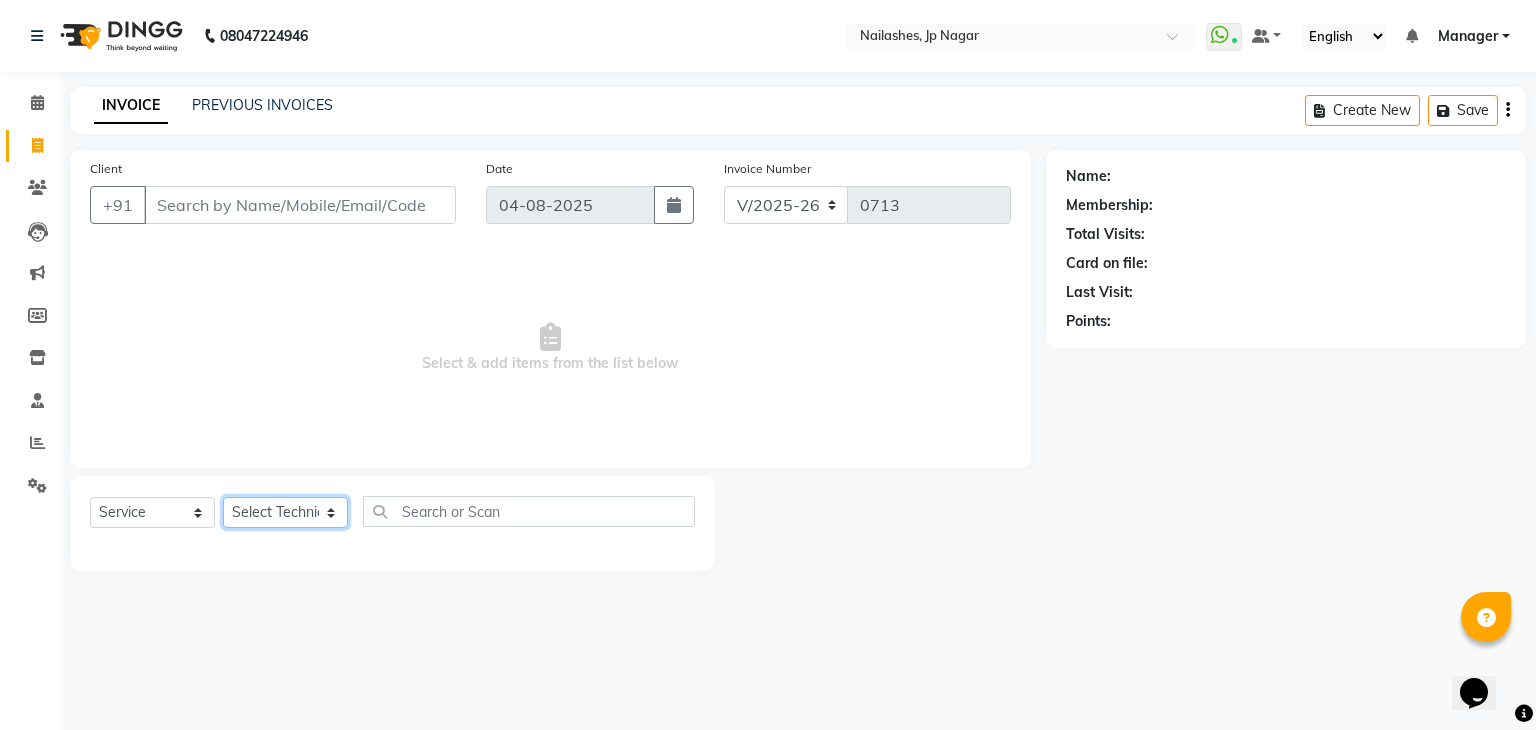 click on "Select Technician Bhupendra Manager Prince Rohit Sajan Salman Suma Suraj Vikas Vishal Lash Vishnu" 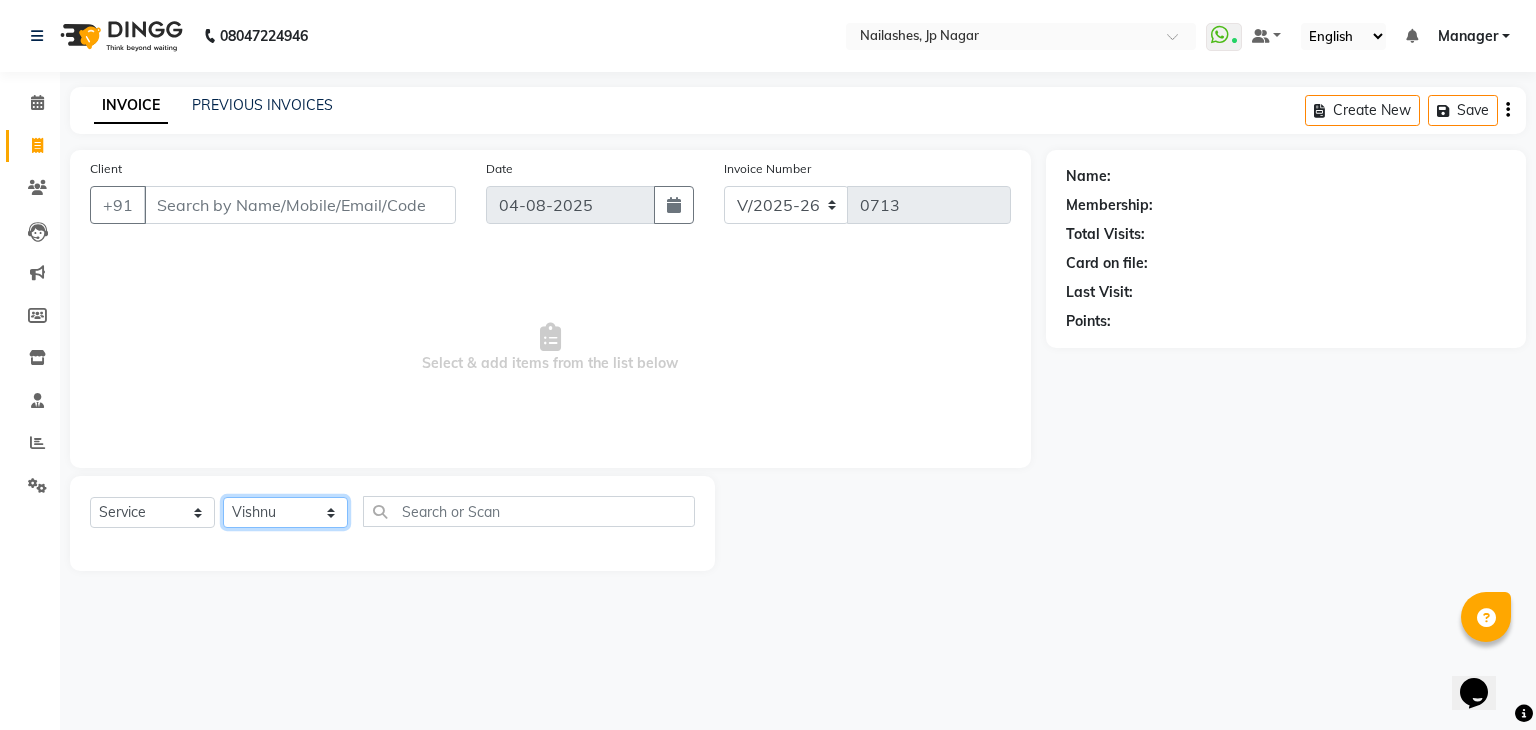 click on "Select Technician Bhupendra Manager Prince Rohit Sajan Salman Suma Suraj Vikas Vishal Lash Vishnu" 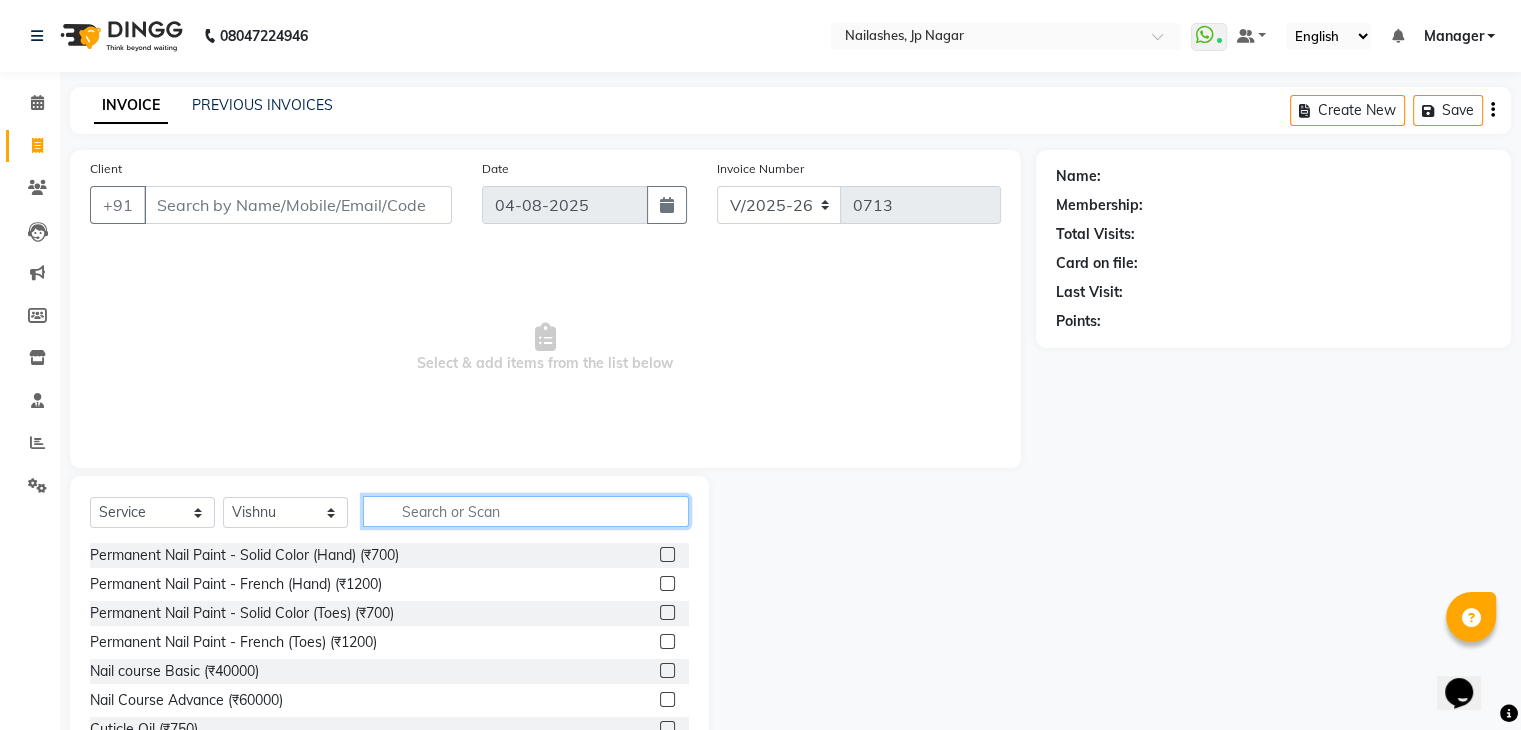 click 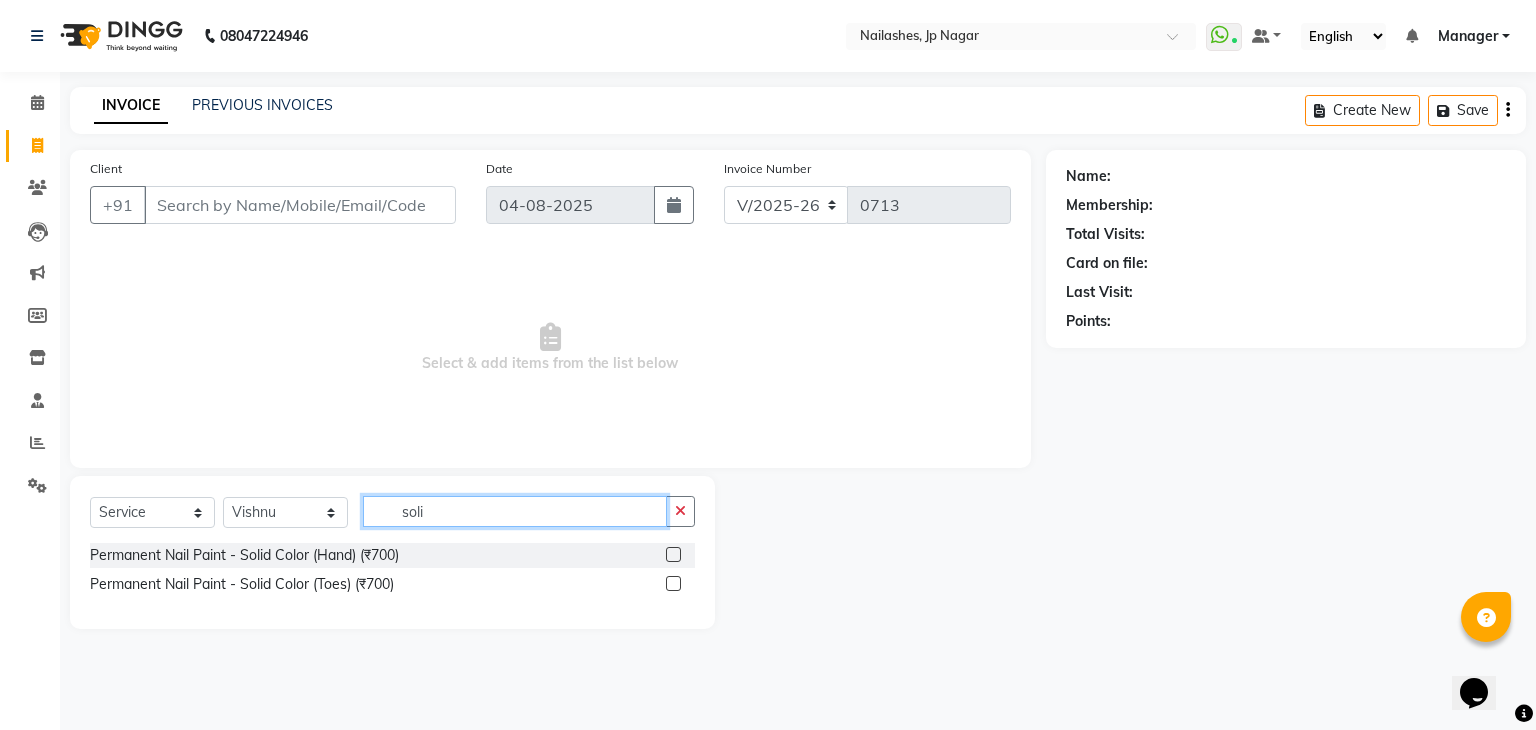 type on "soli" 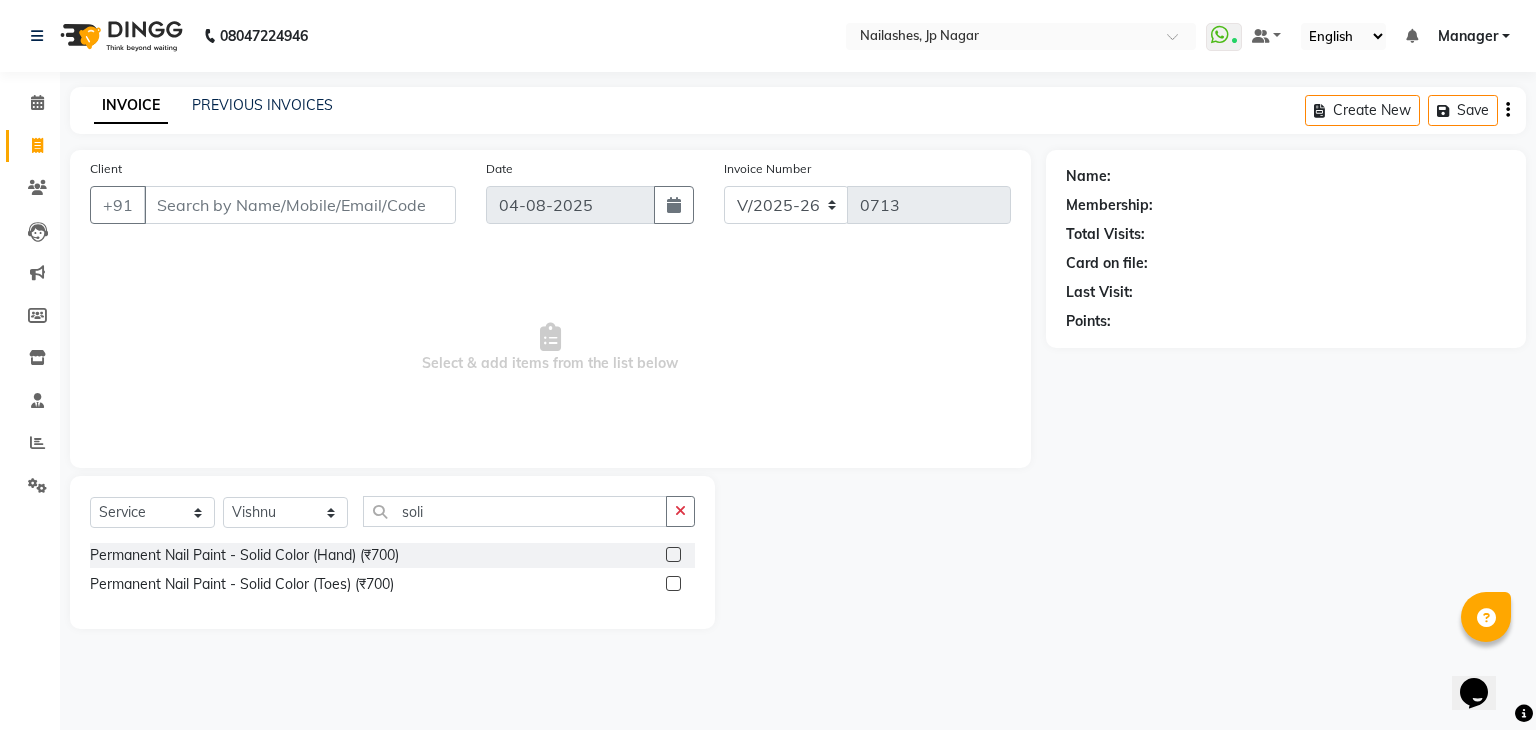 click 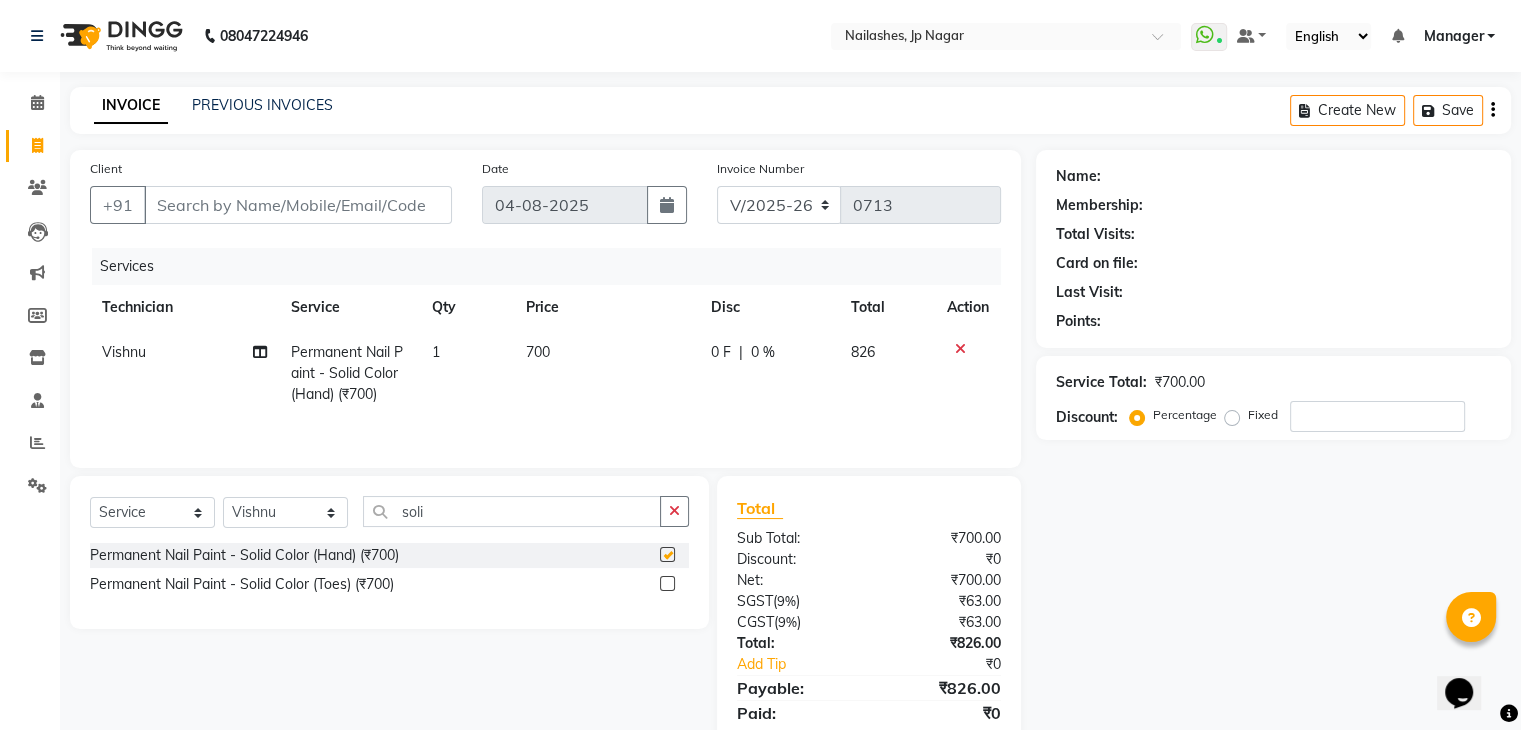 checkbox on "false" 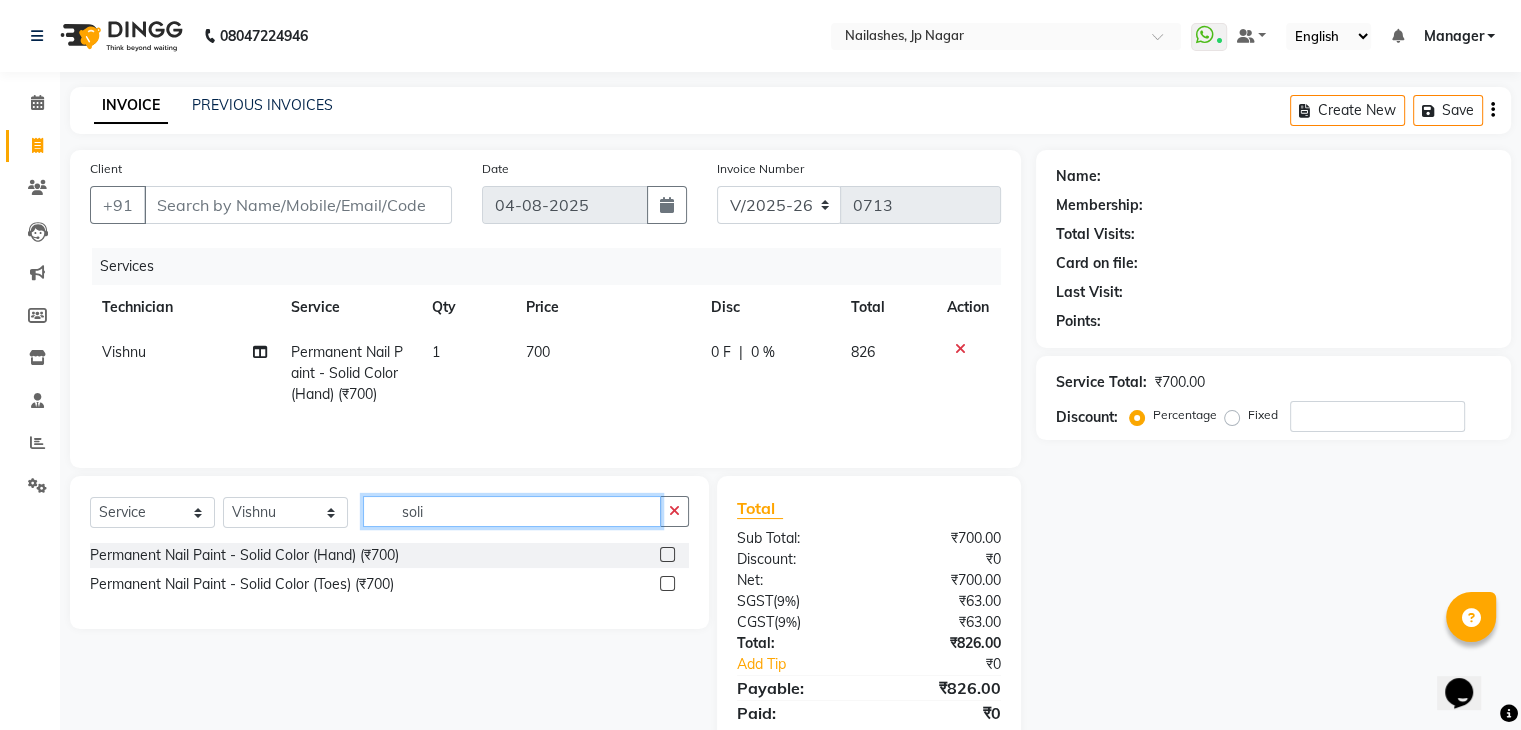 click on "soli" 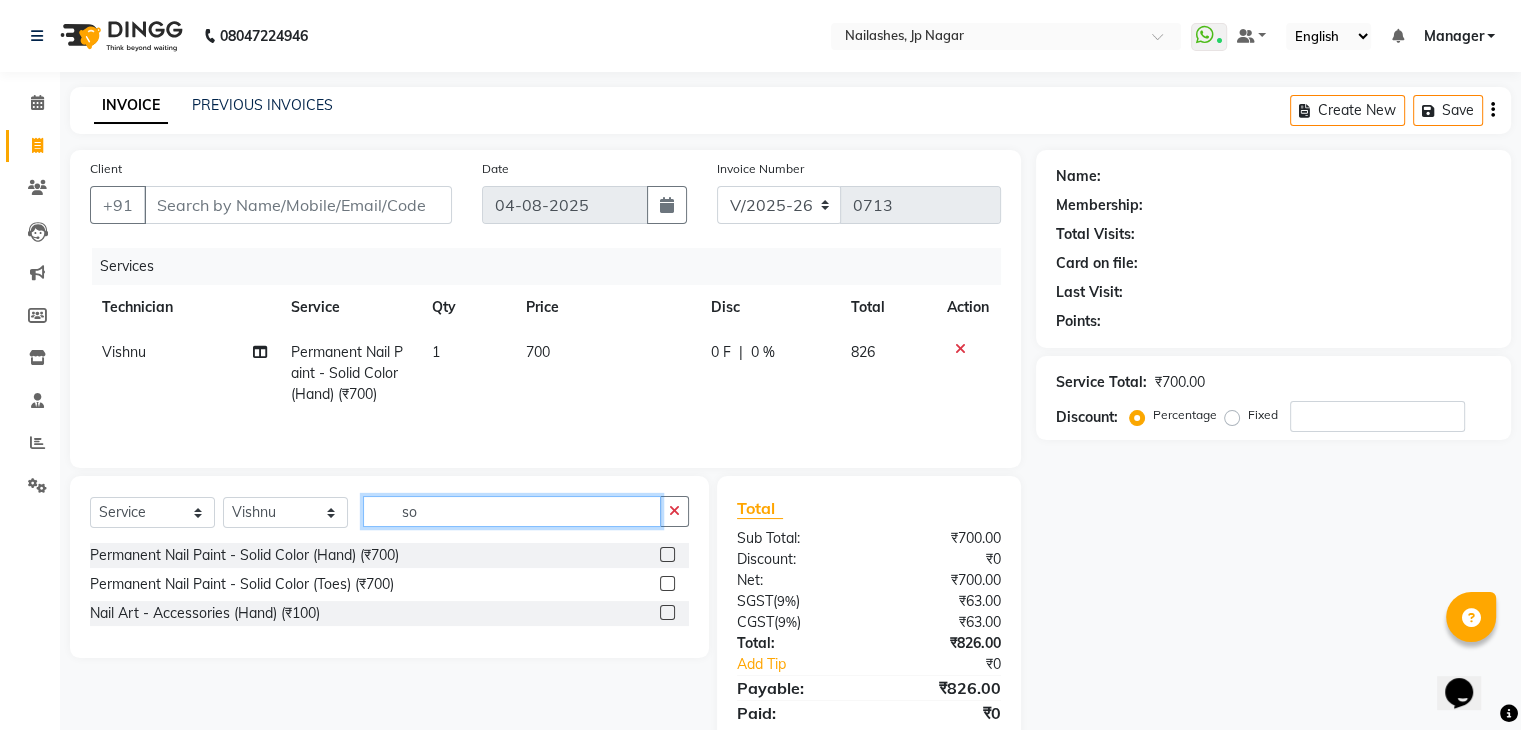 type on "s" 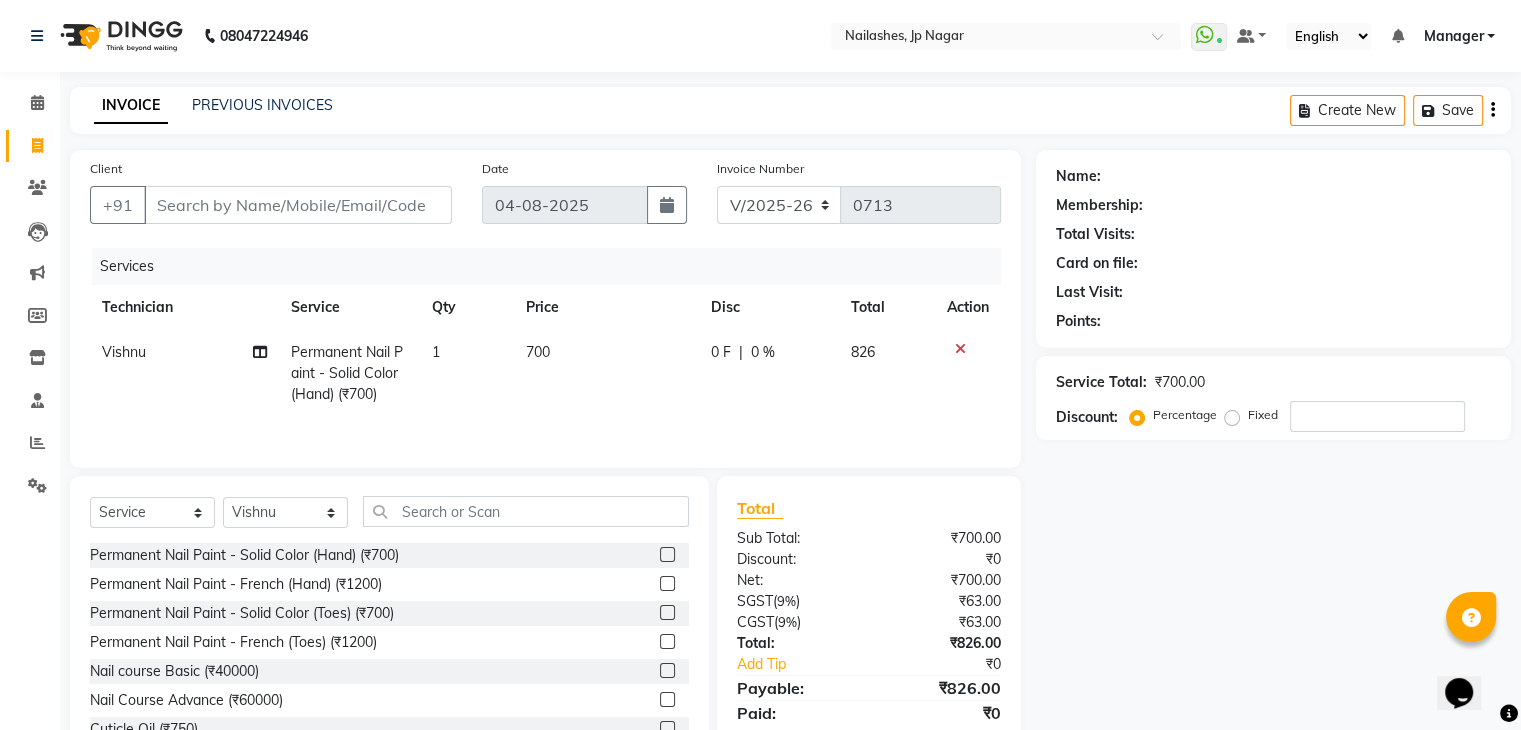 click 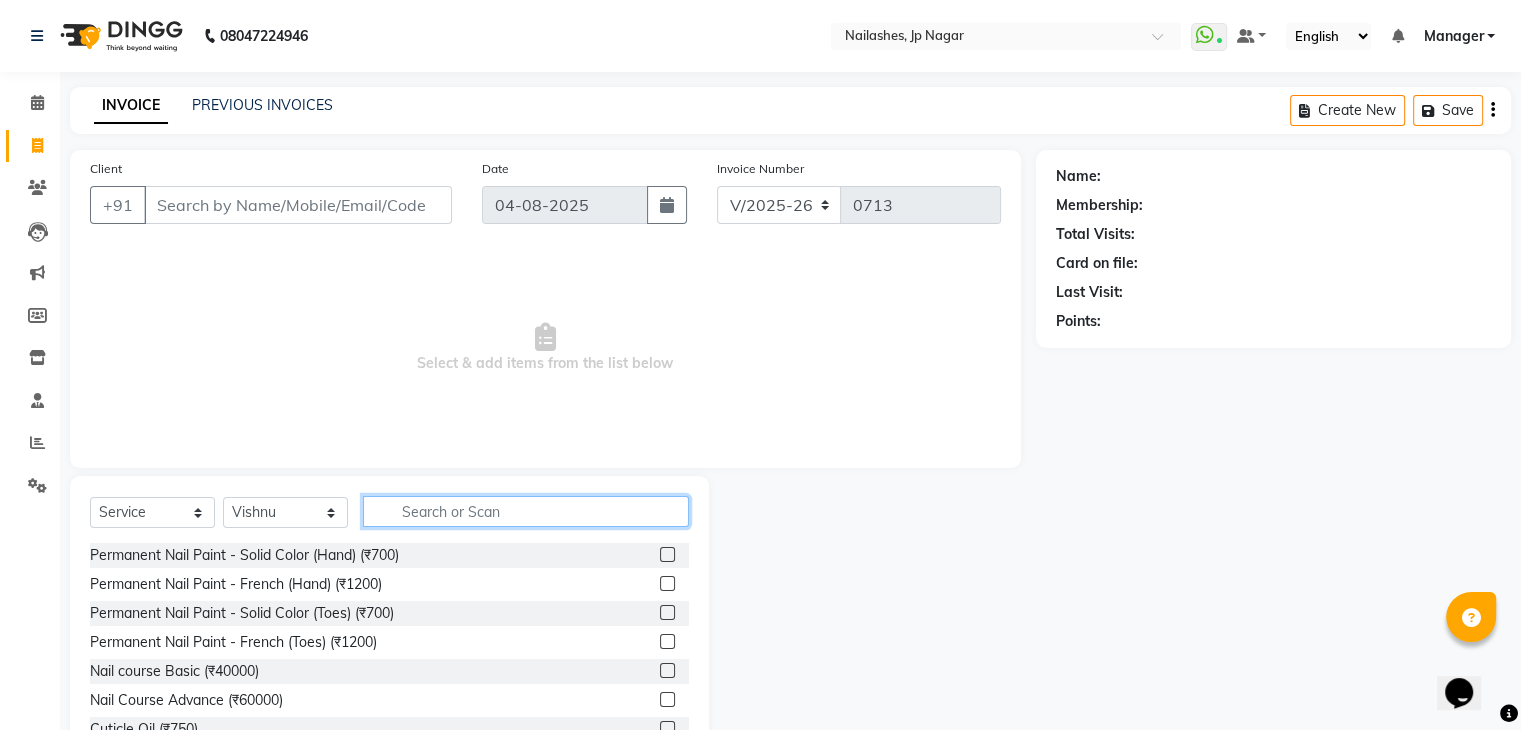 click 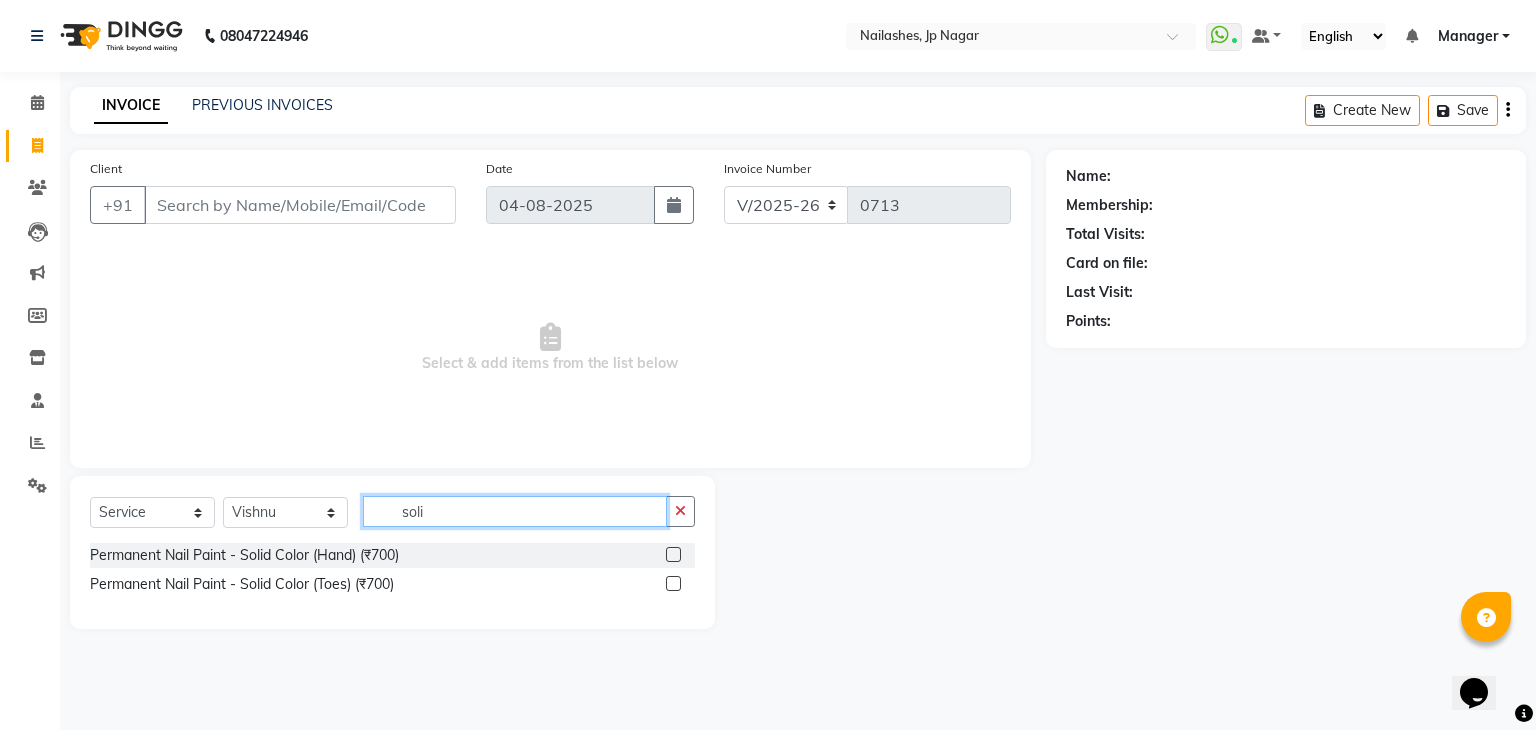 type on "soli" 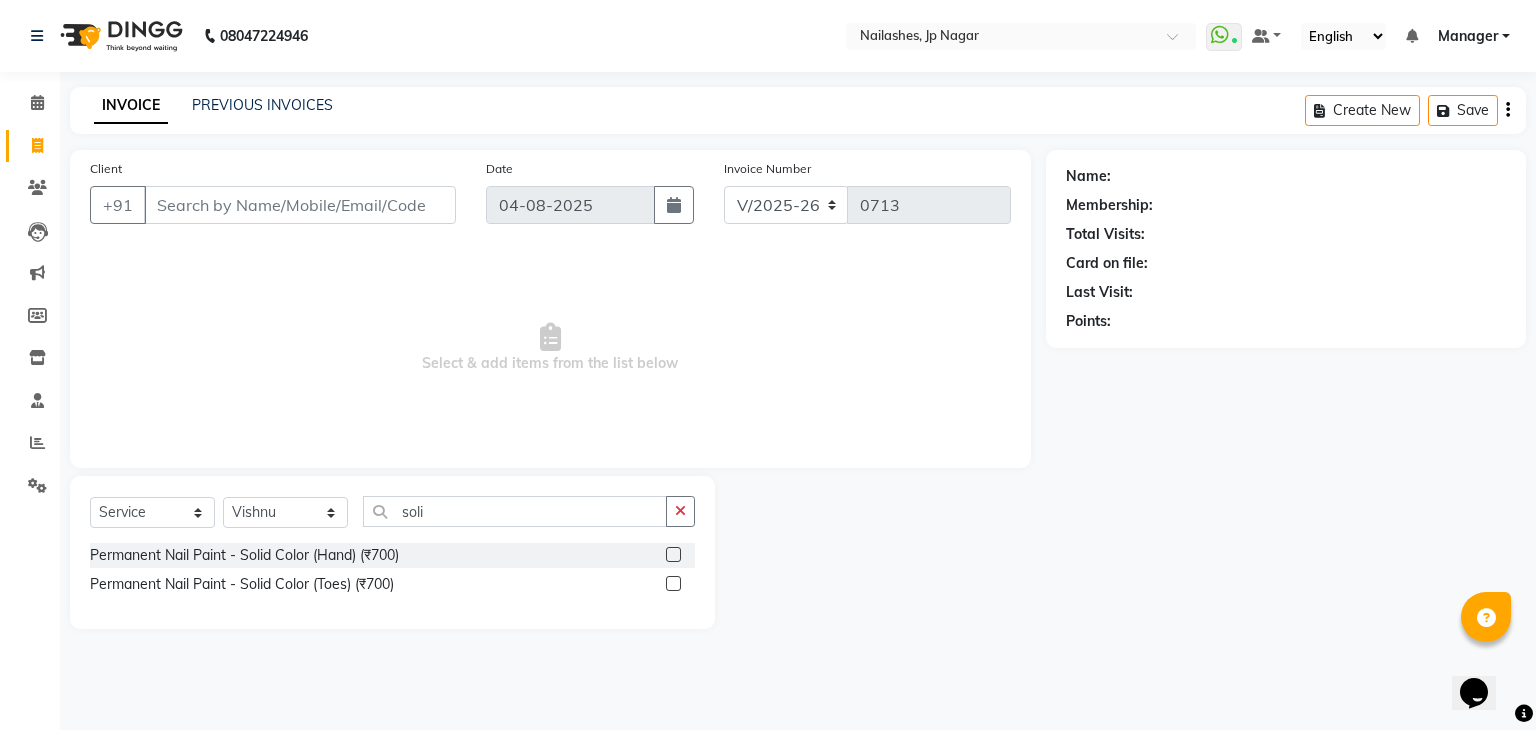 click 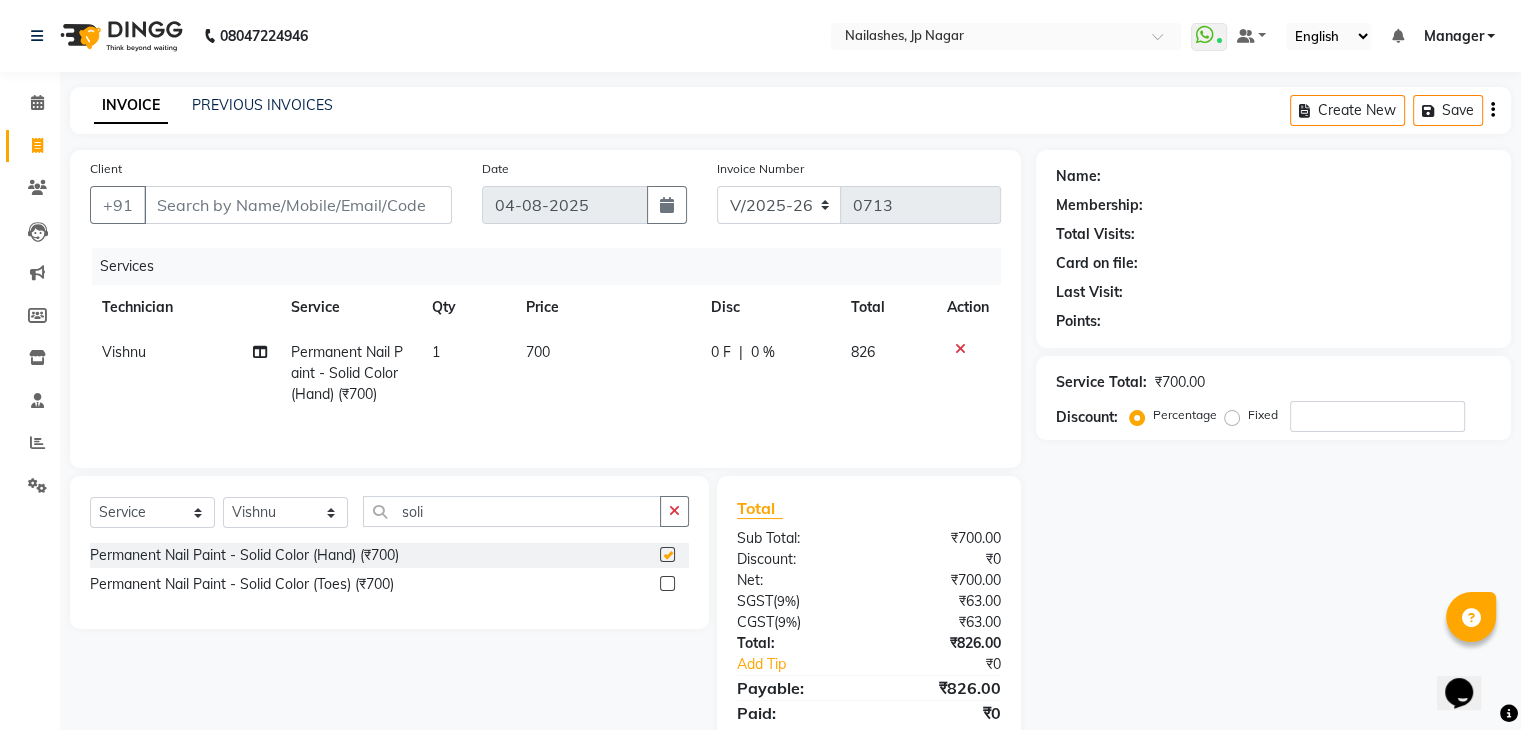 checkbox on "false" 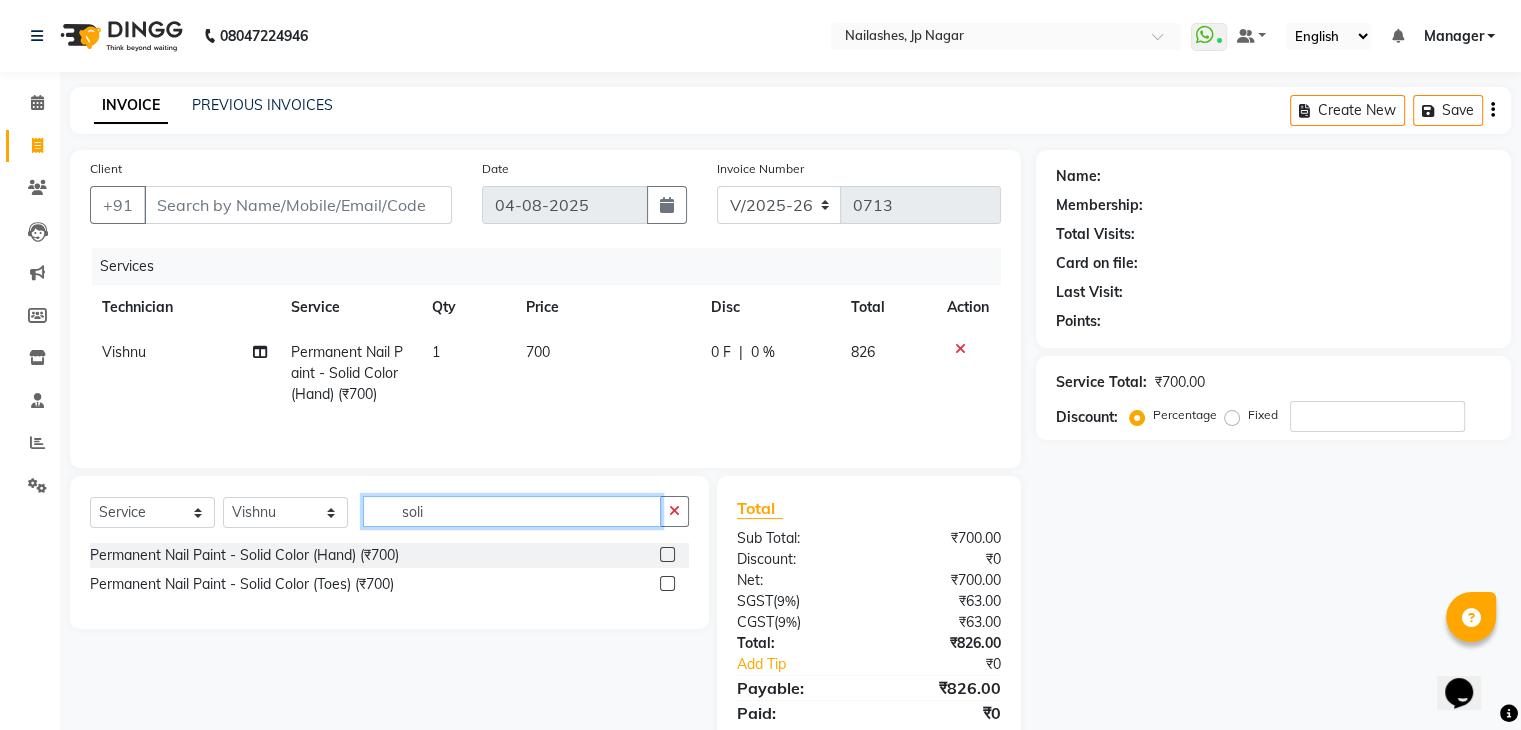 click on "soli" 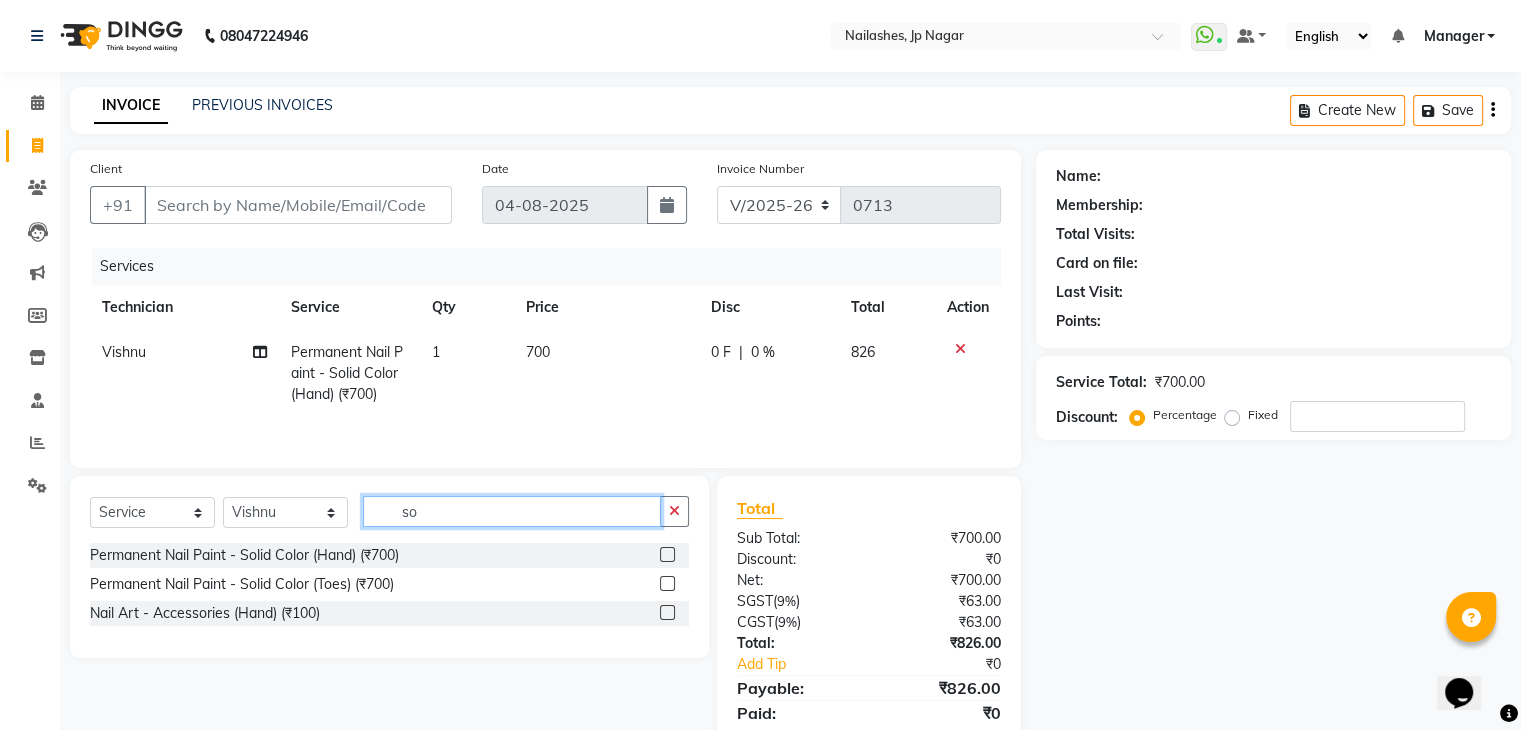 type on "s" 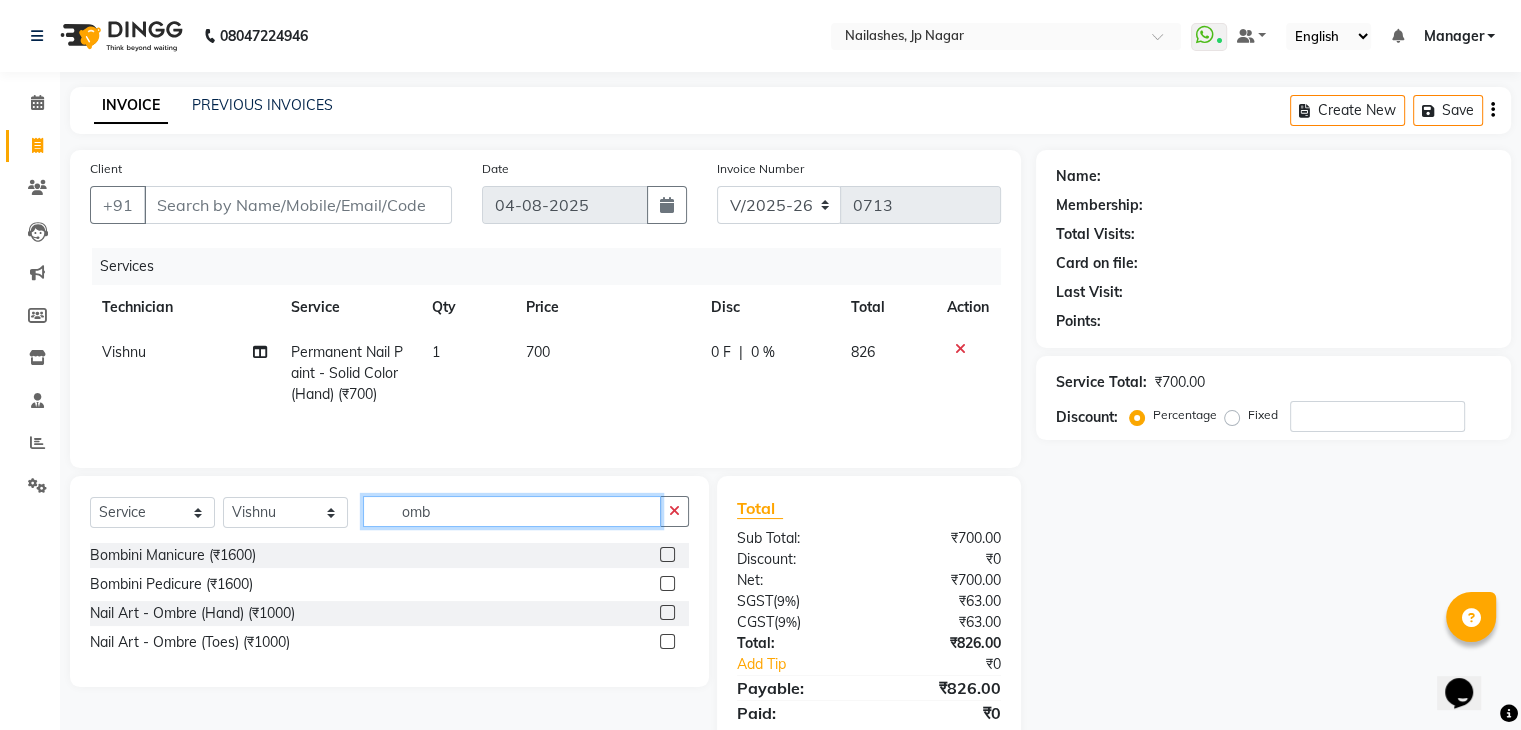 type on "omb" 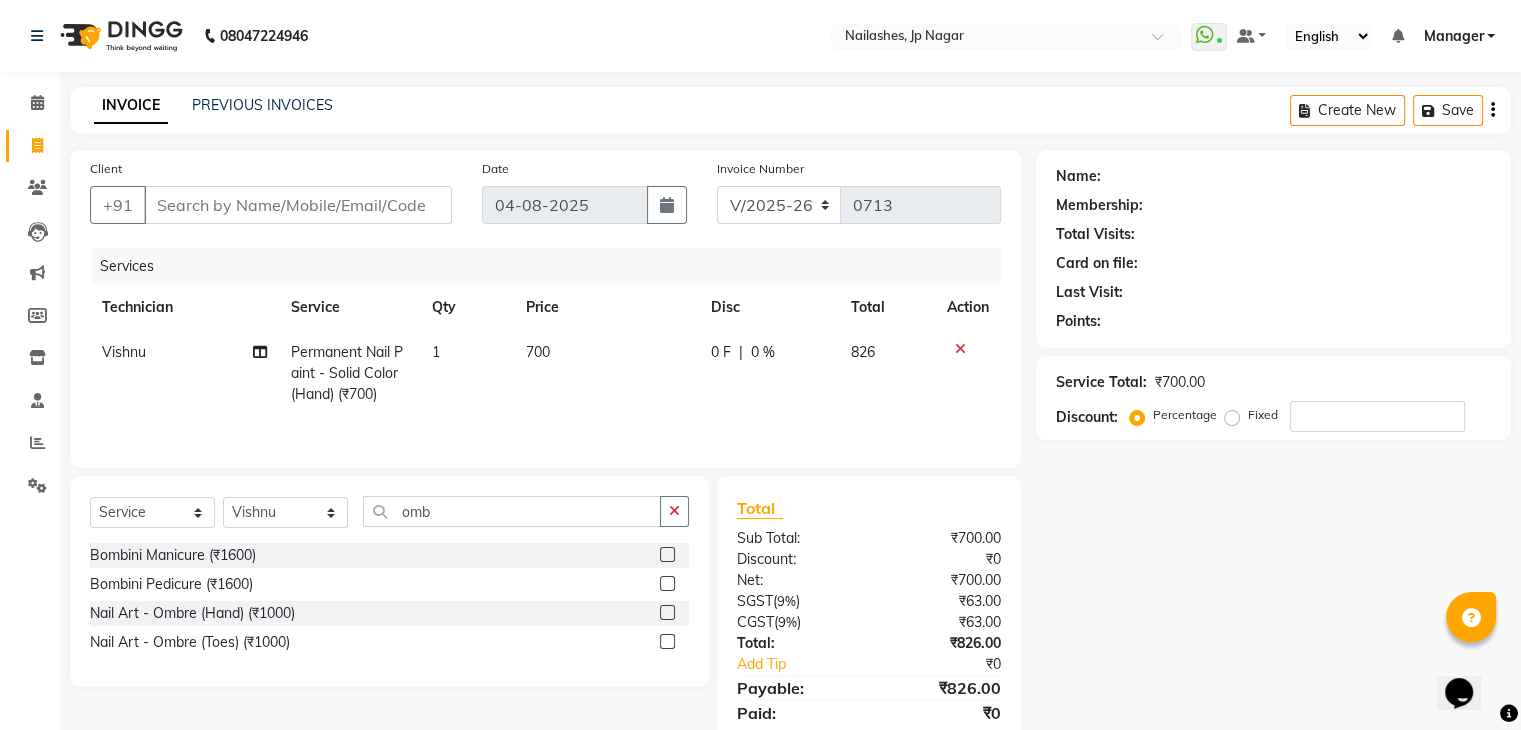 click 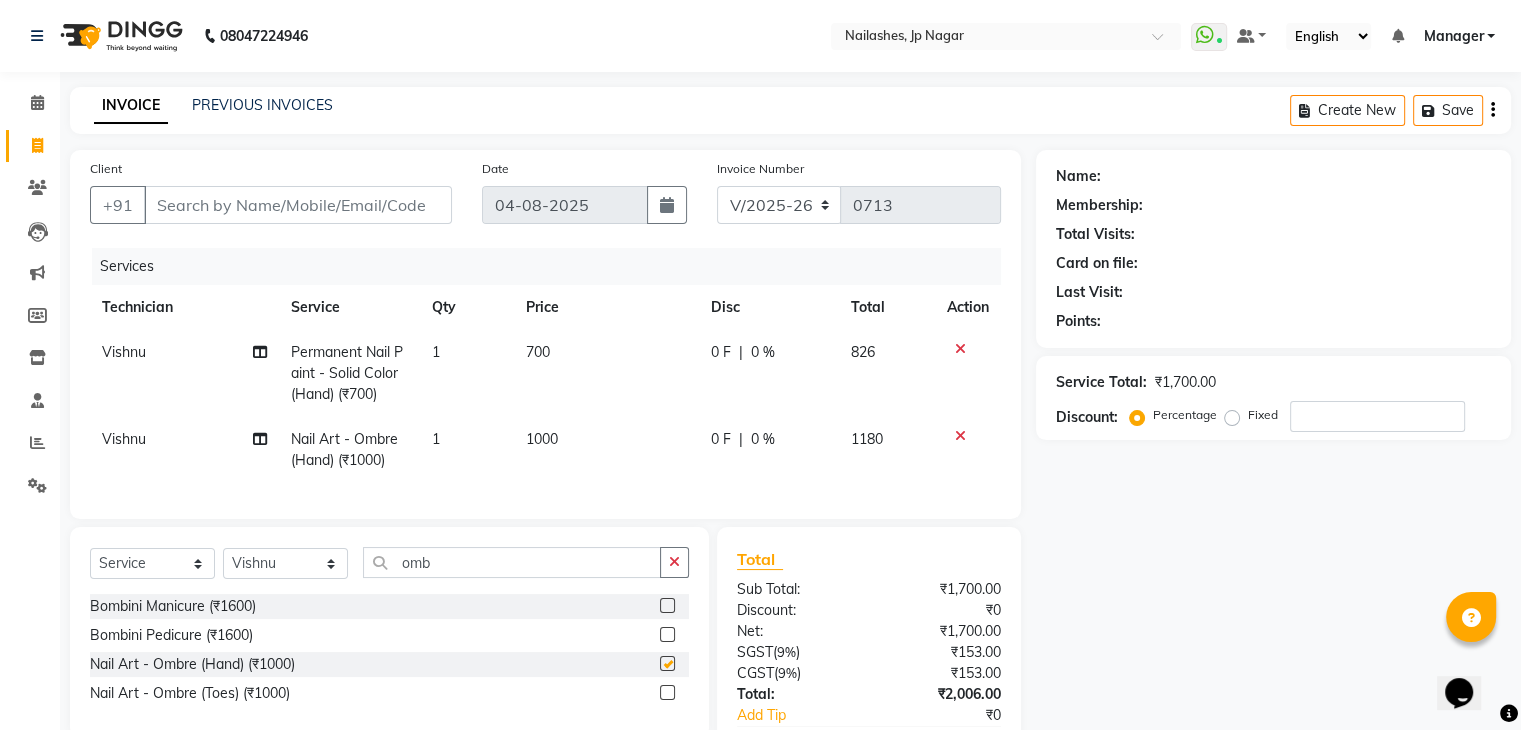 checkbox on "false" 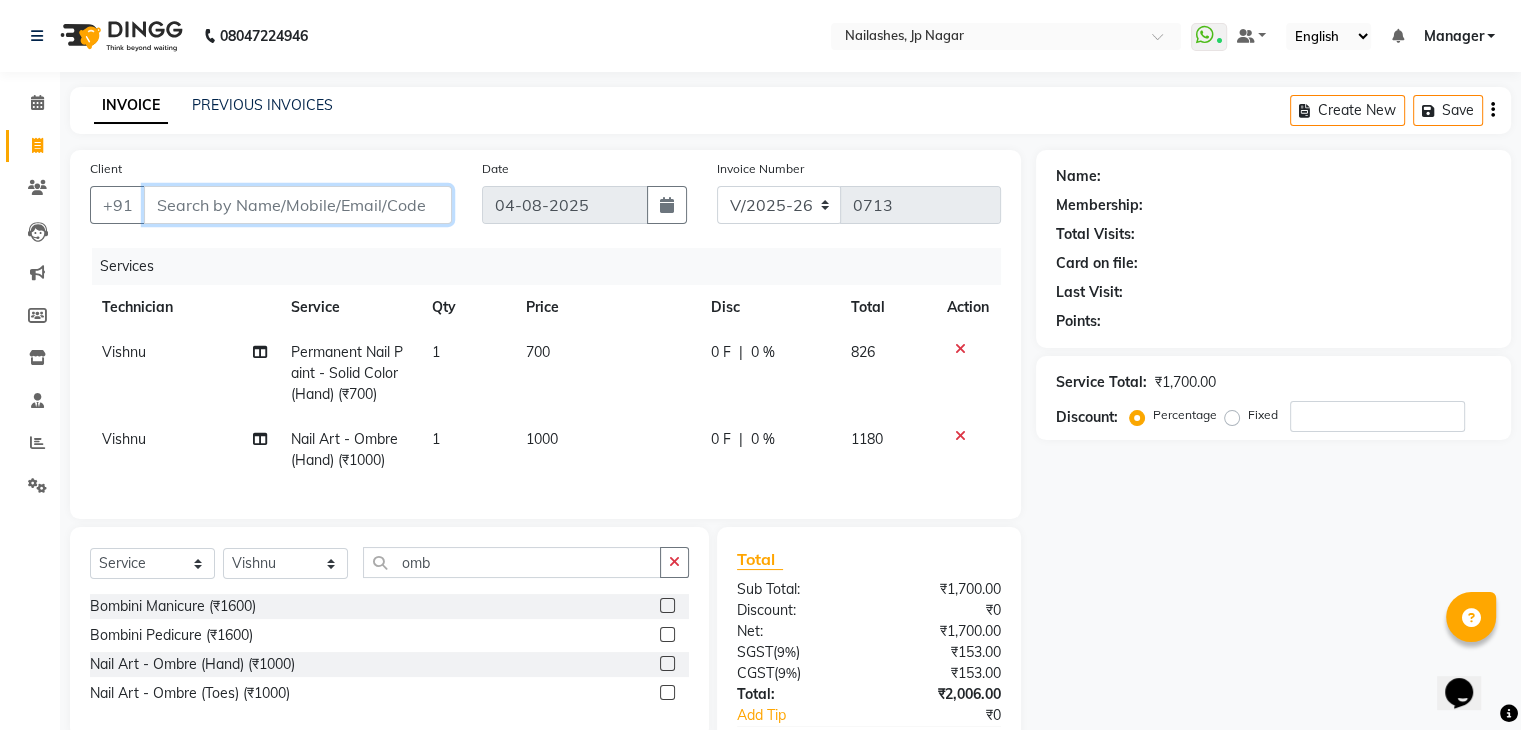 click on "Client" at bounding box center [298, 205] 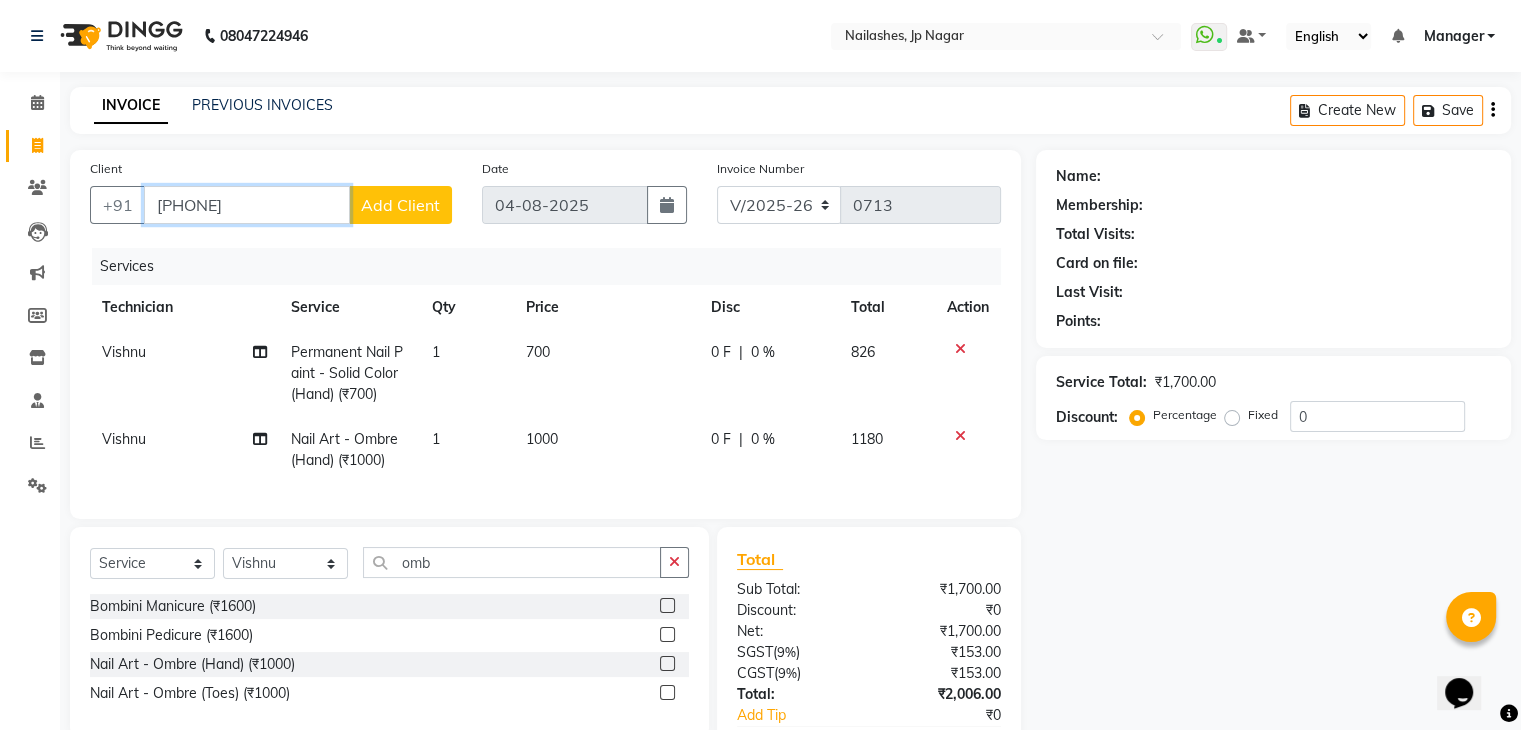type on "[PHONE]" 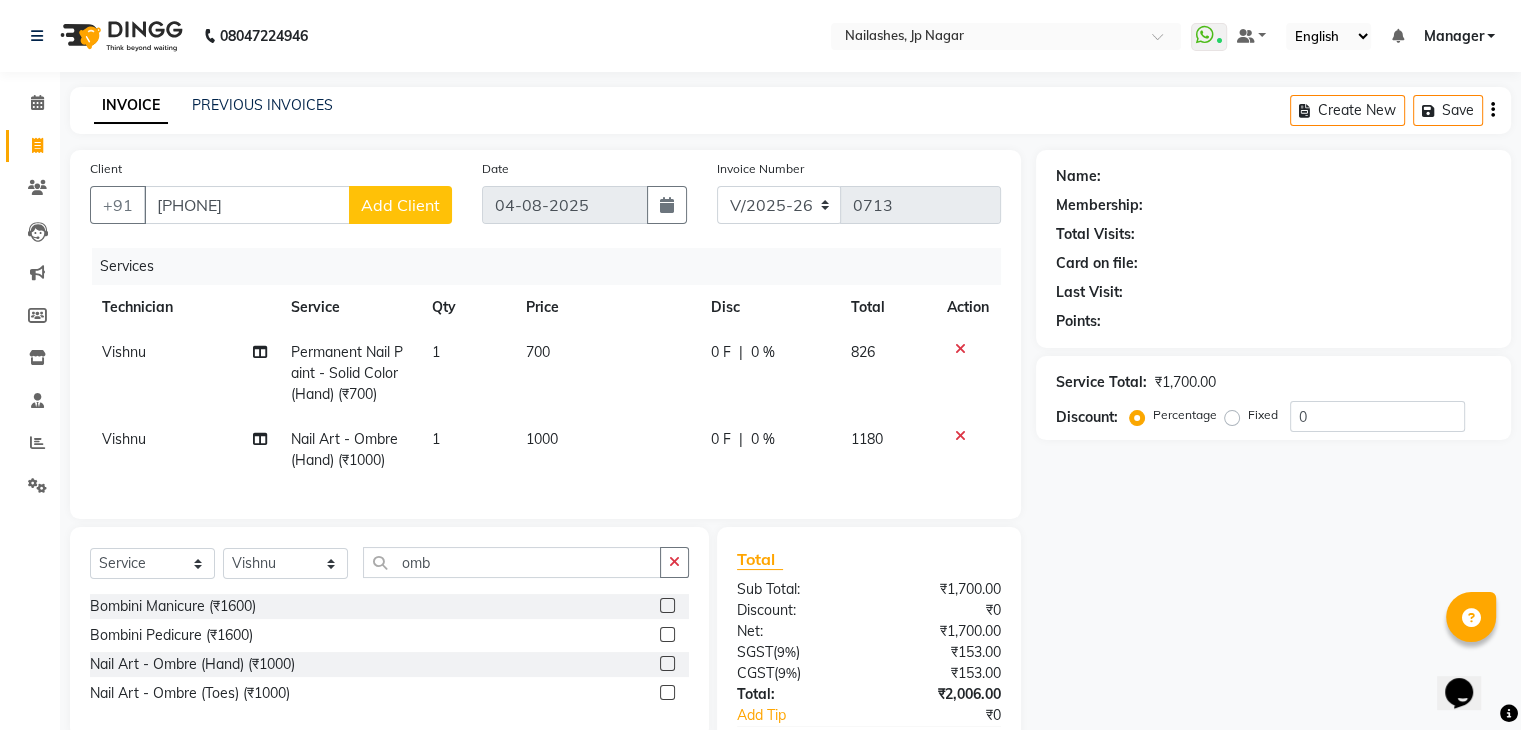 click on "Add Client" 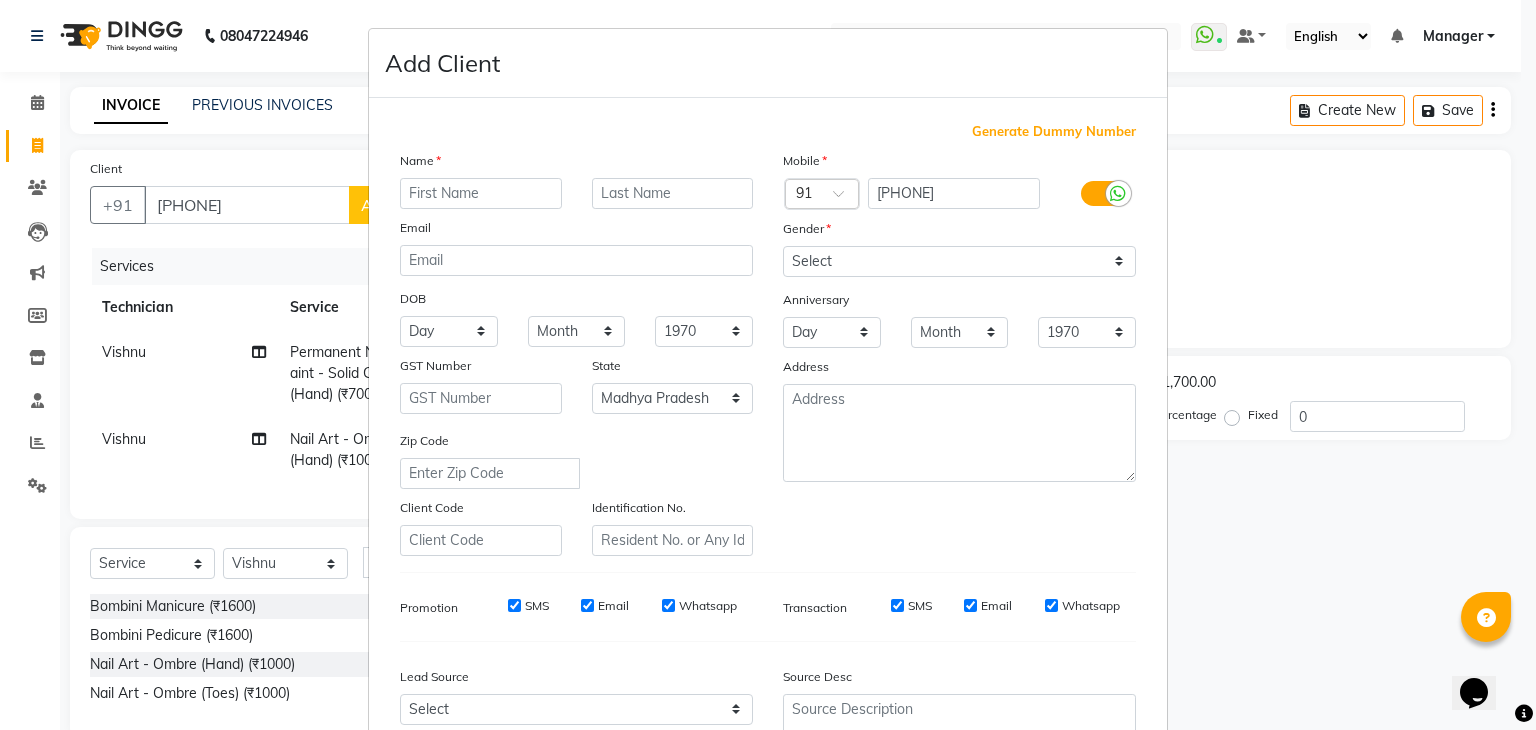 click at bounding box center (481, 193) 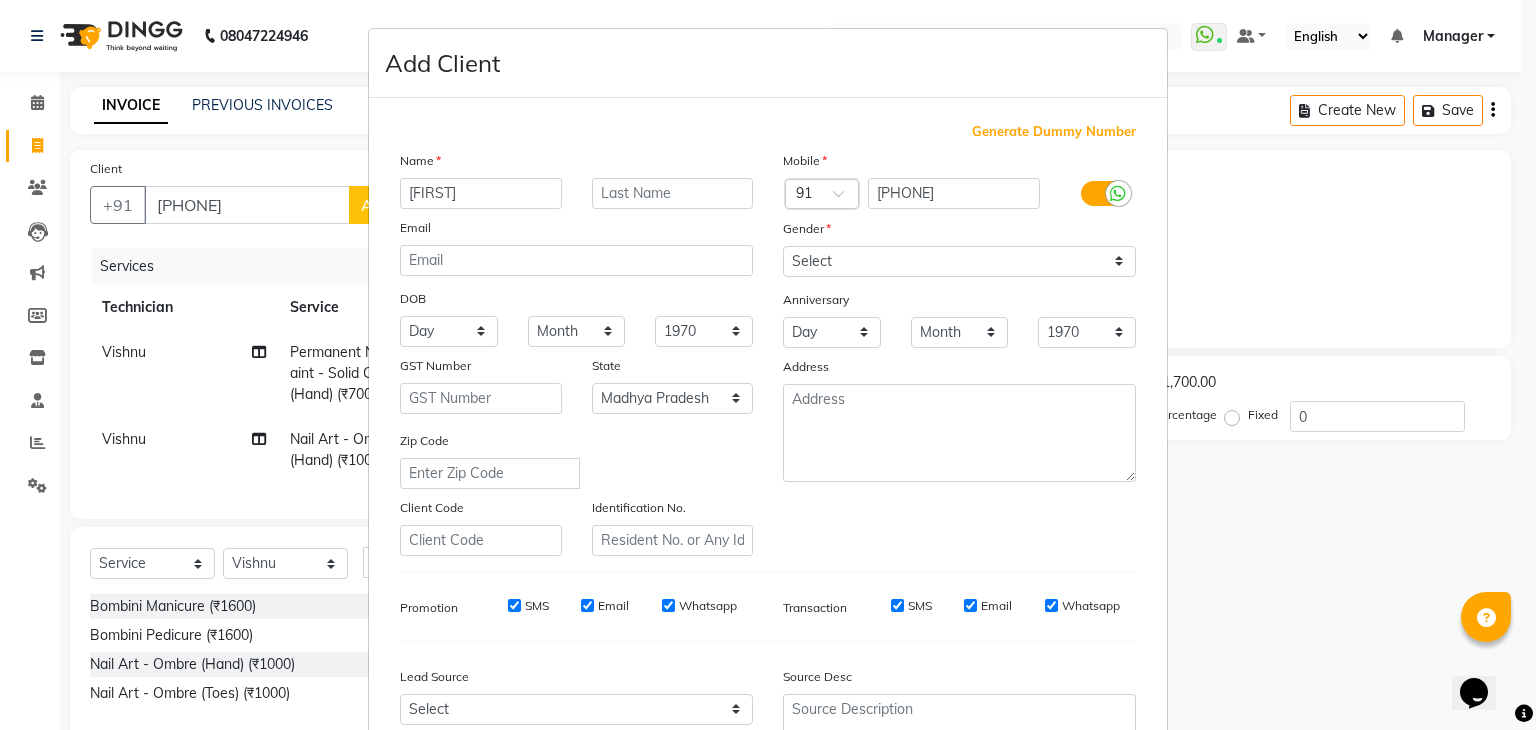 type on "[FIRST]" 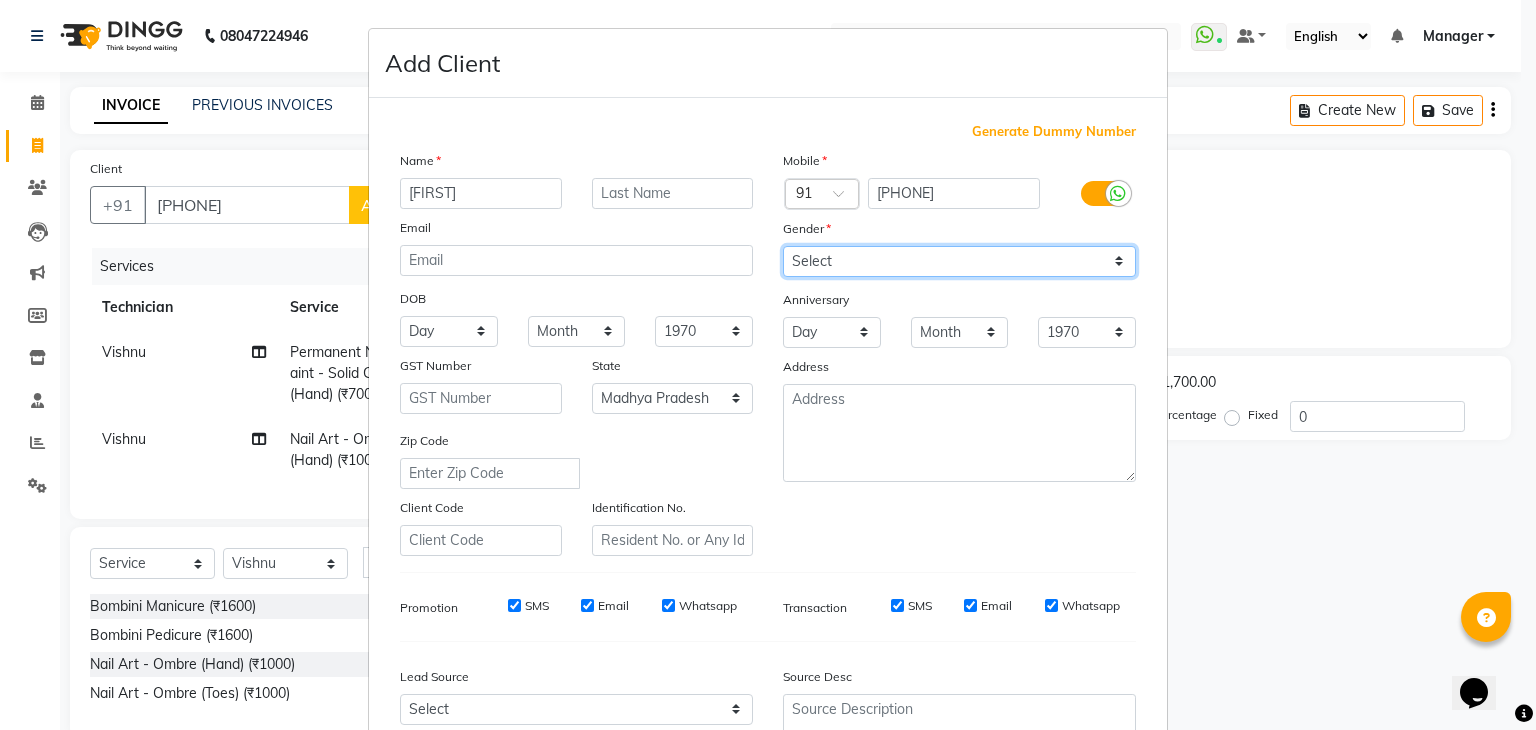 drag, startPoint x: 835, startPoint y: 253, endPoint x: 820, endPoint y: 352, distance: 100.12991 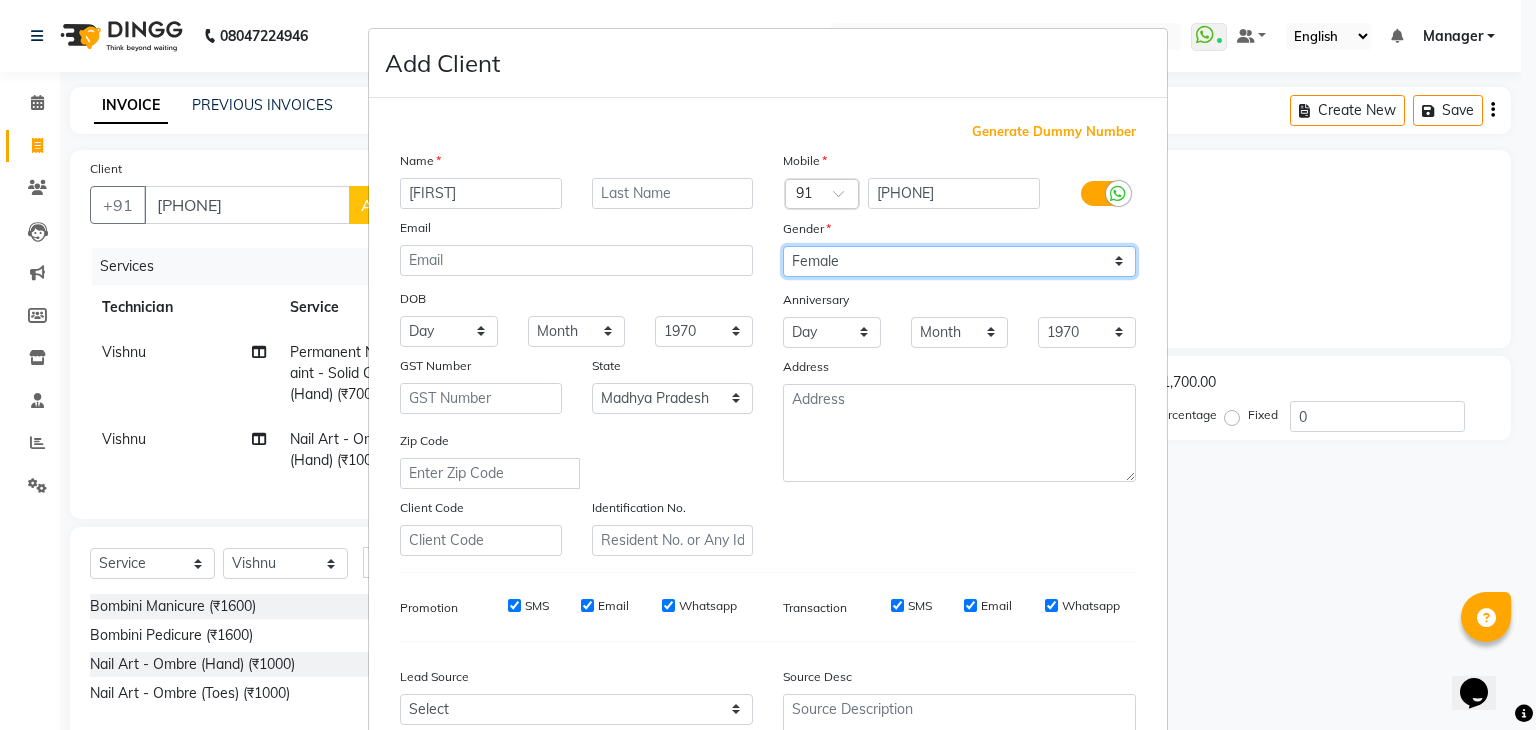 click on "Select Male Female Other Prefer Not To Say" at bounding box center [959, 261] 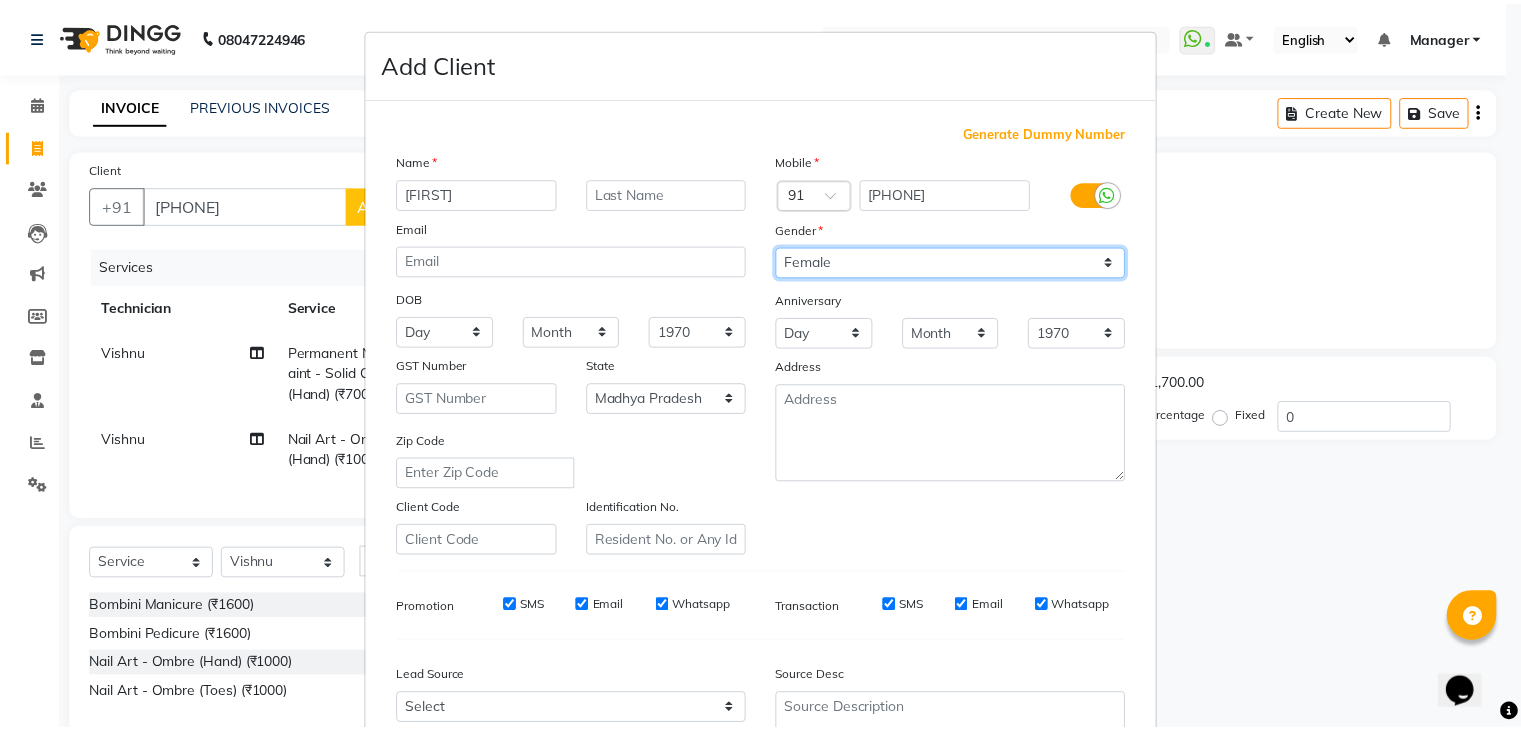 scroll, scrollTop: 203, scrollLeft: 0, axis: vertical 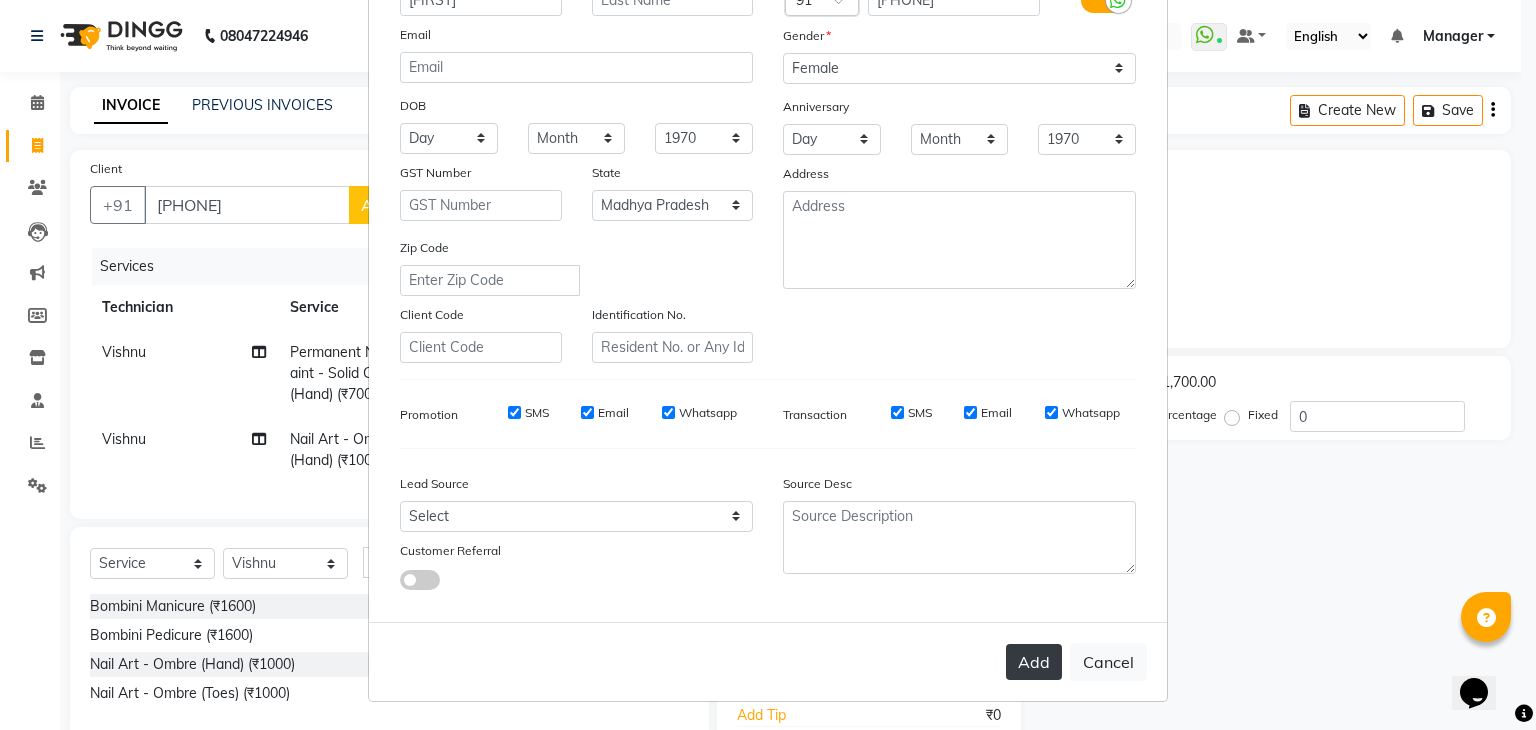 click on "Add" at bounding box center (1034, 662) 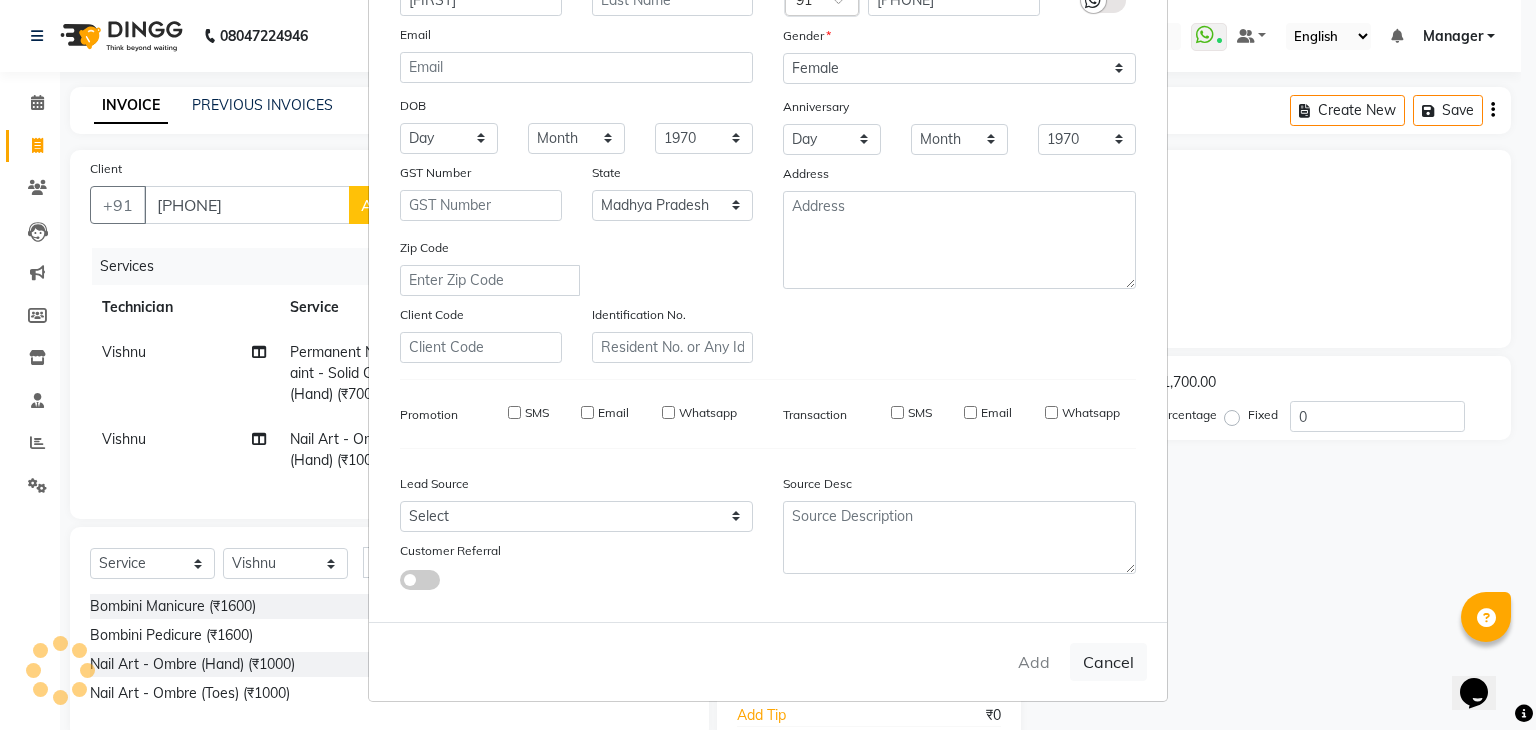 type on "82******89" 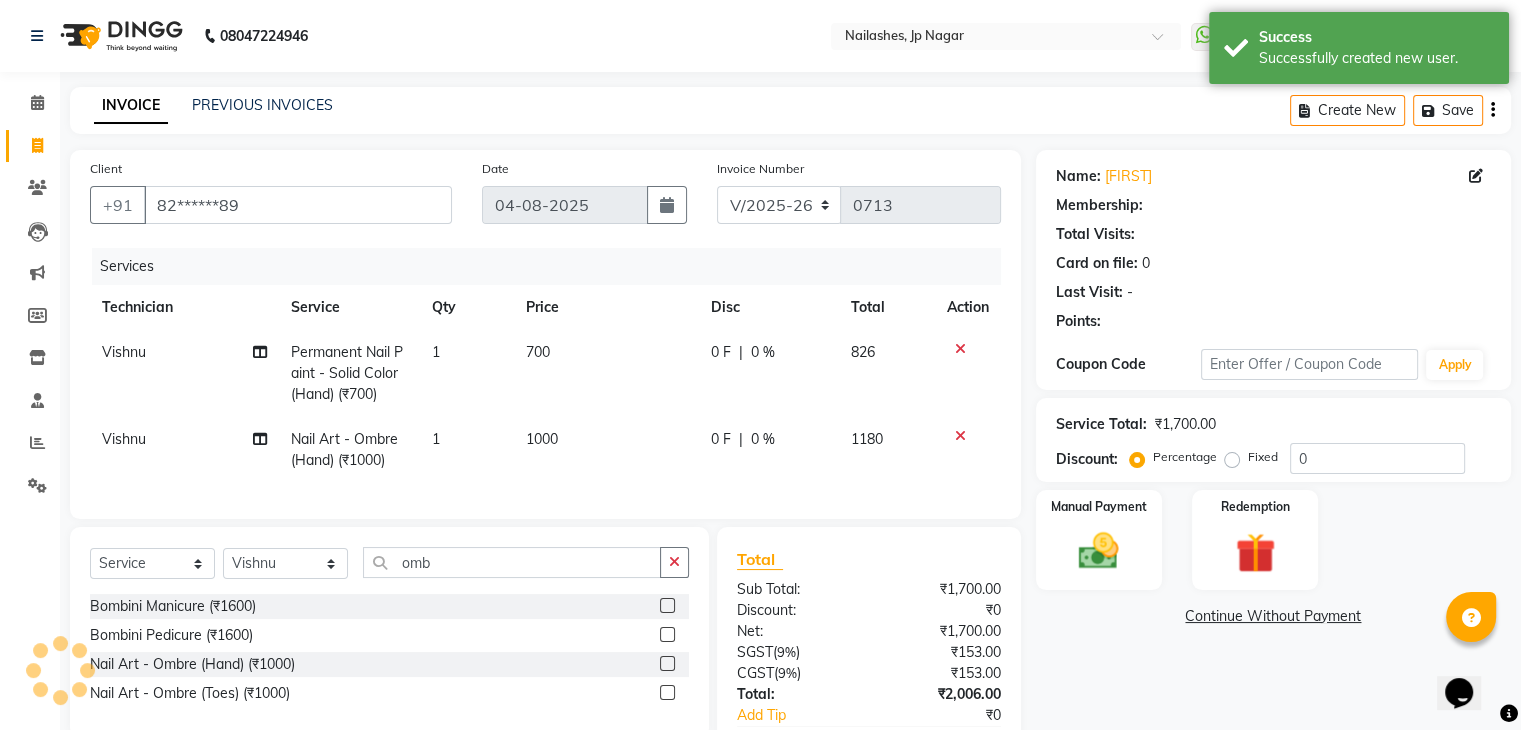 select on "1: Object" 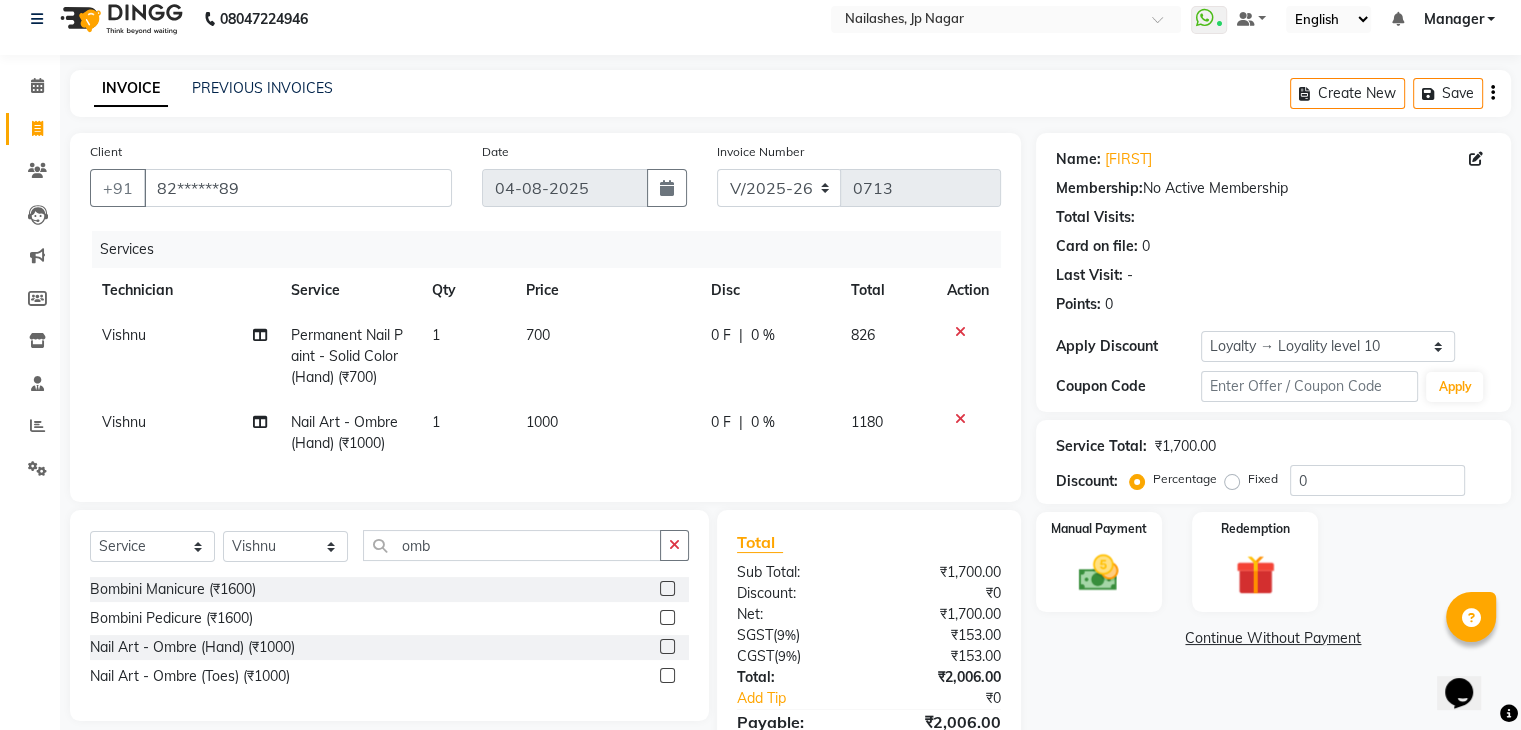 scroll, scrollTop: 0, scrollLeft: 0, axis: both 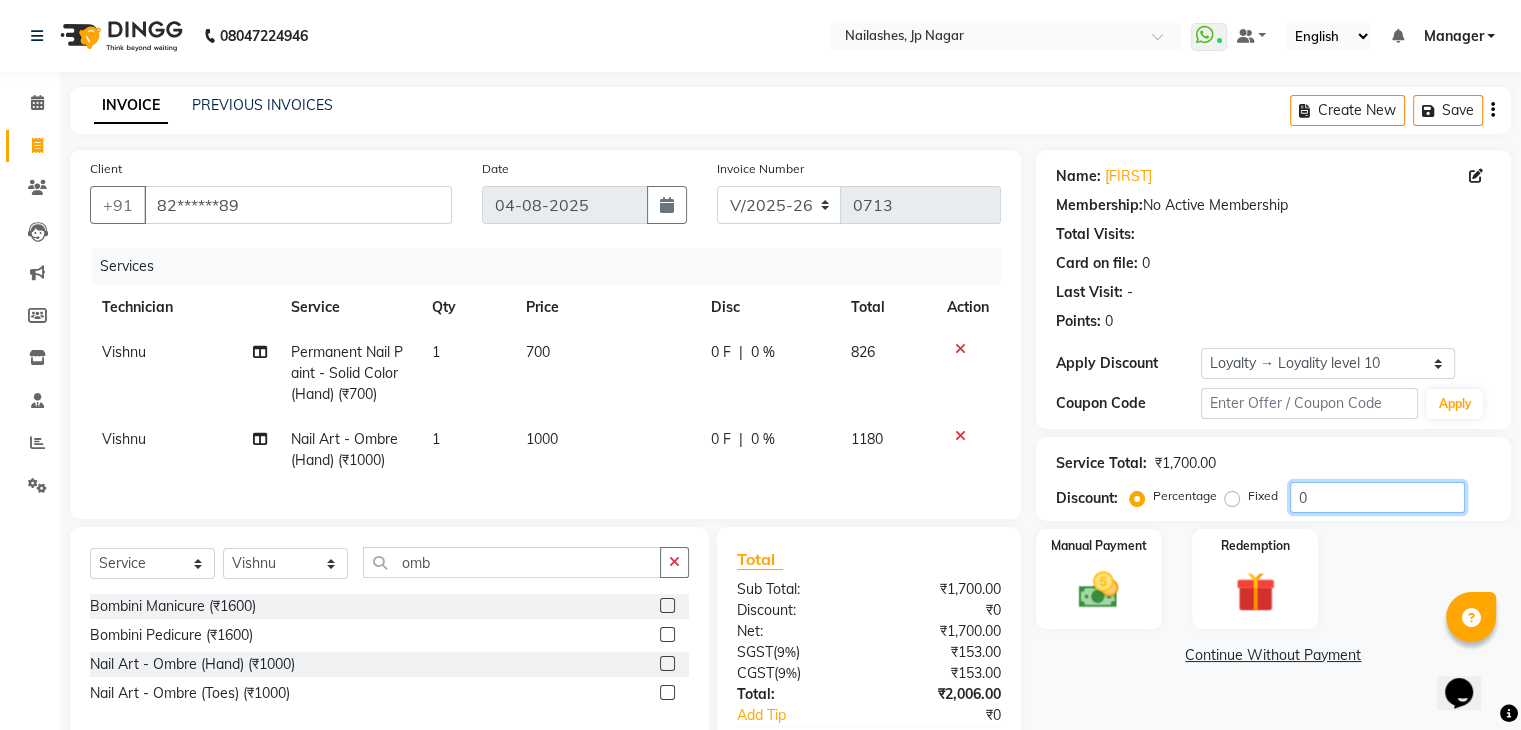 click on "0" 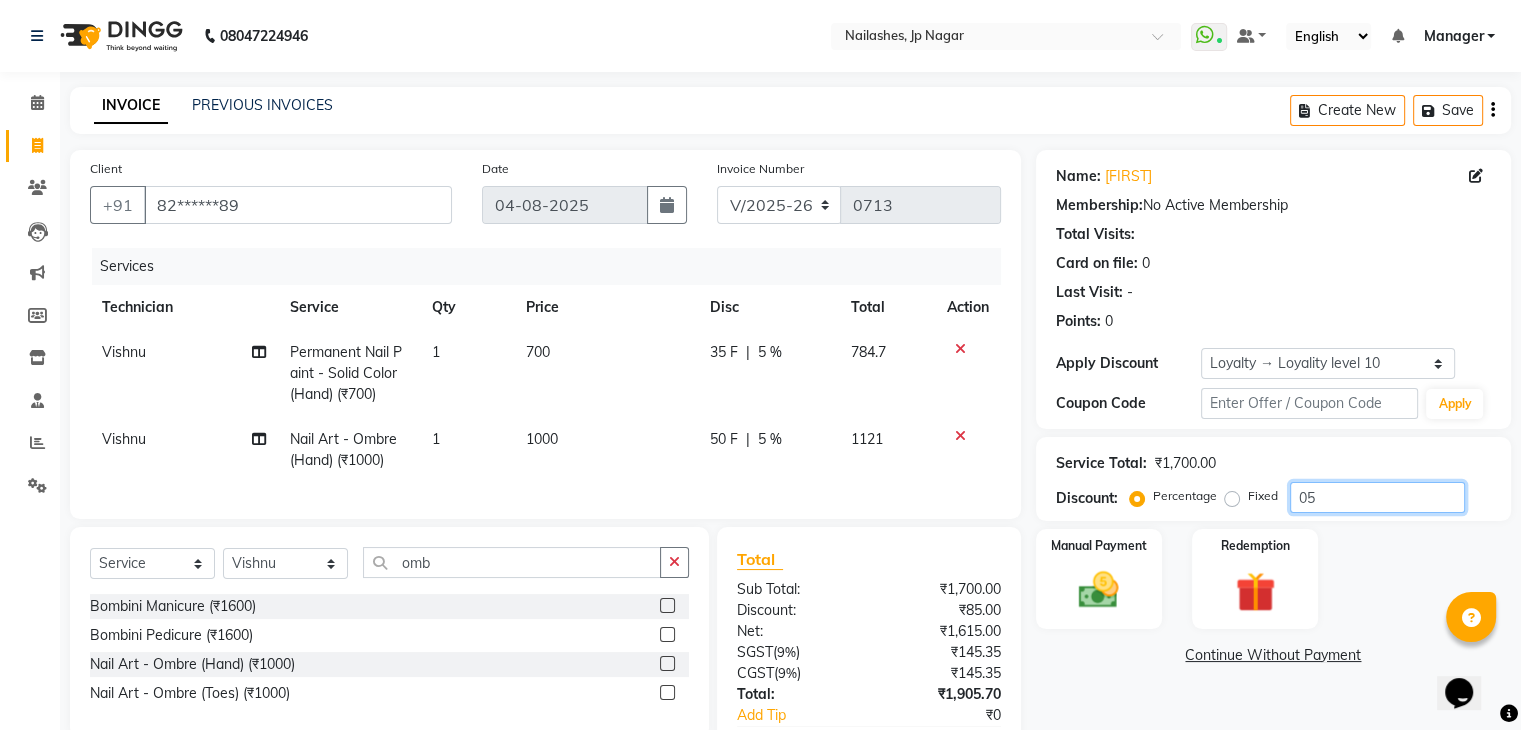 type on "0" 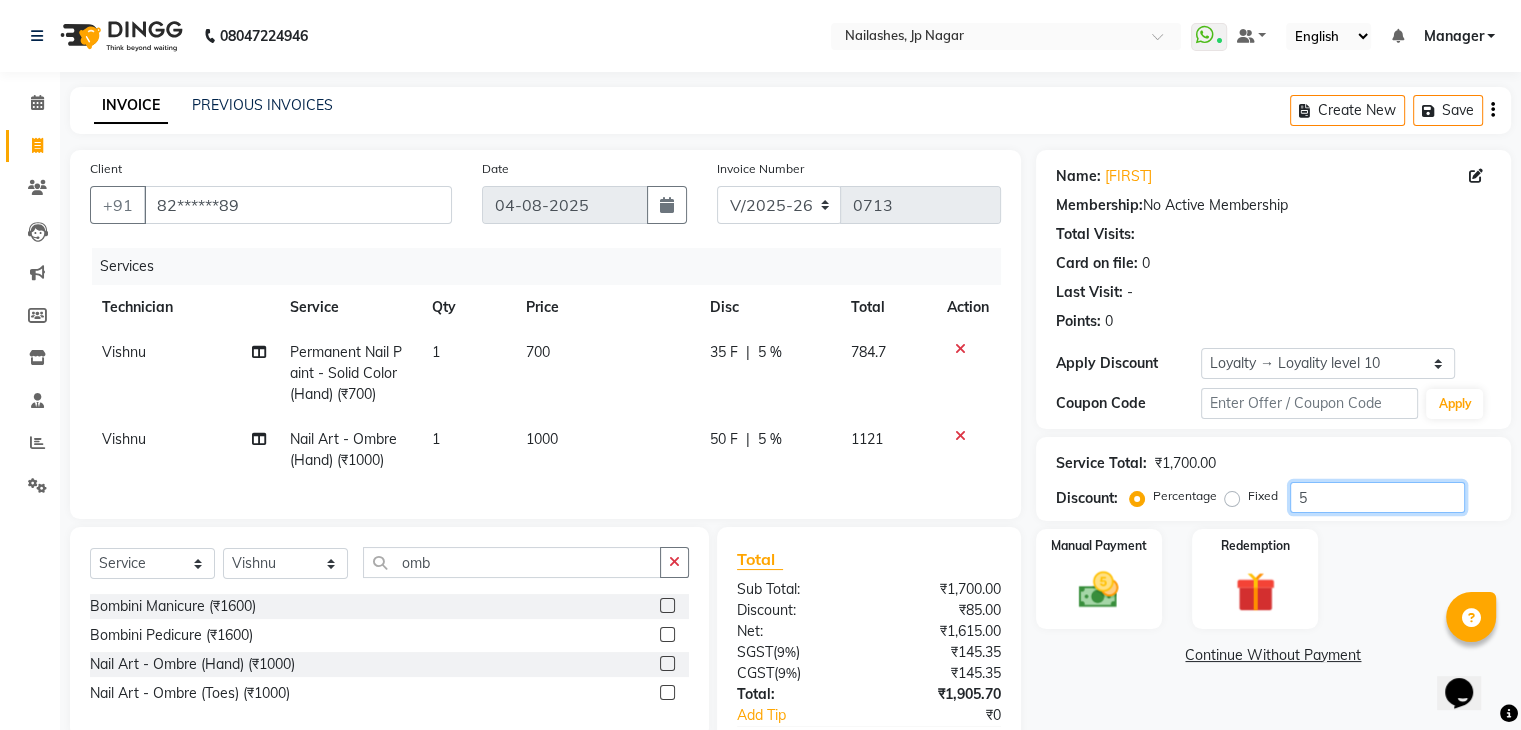 scroll, scrollTop: 137, scrollLeft: 0, axis: vertical 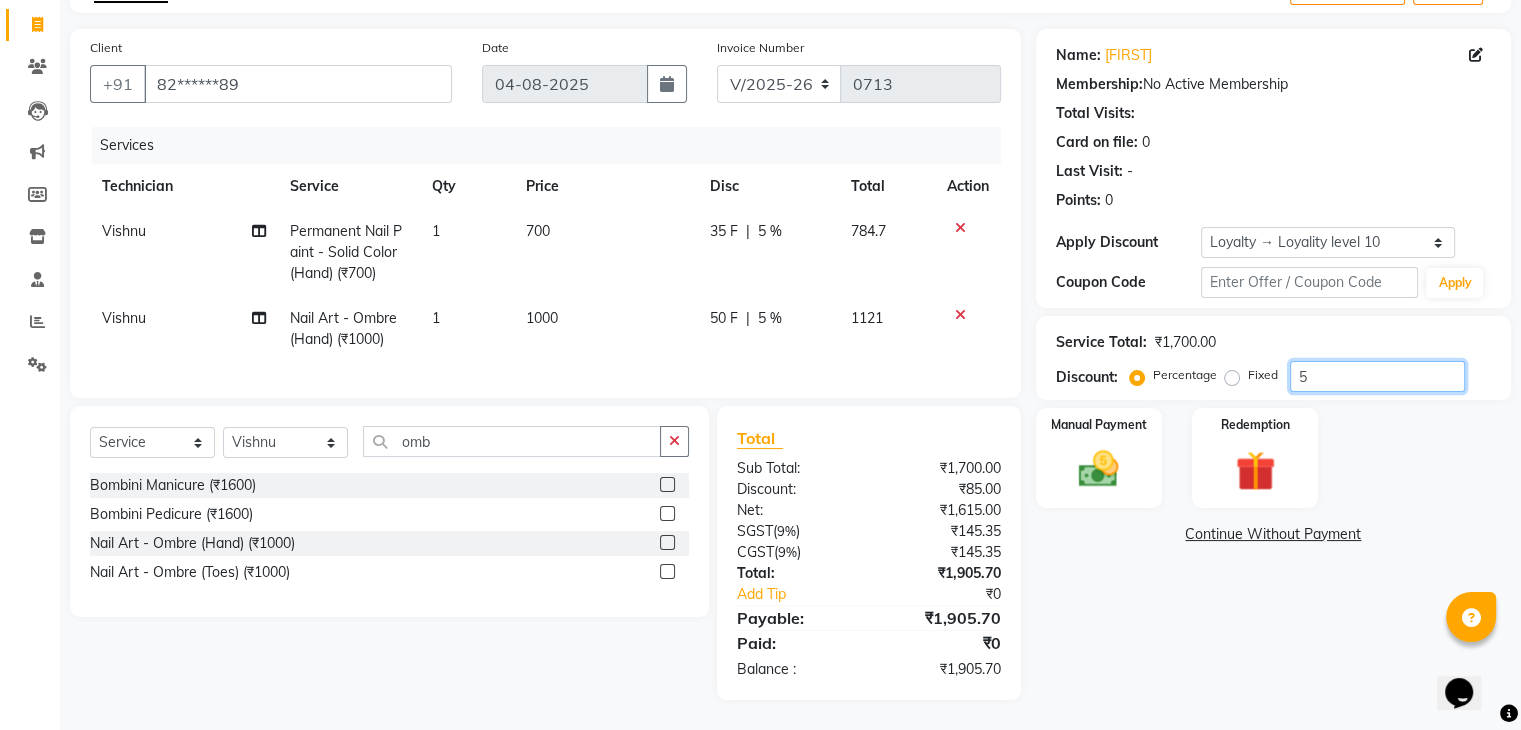 type on "5" 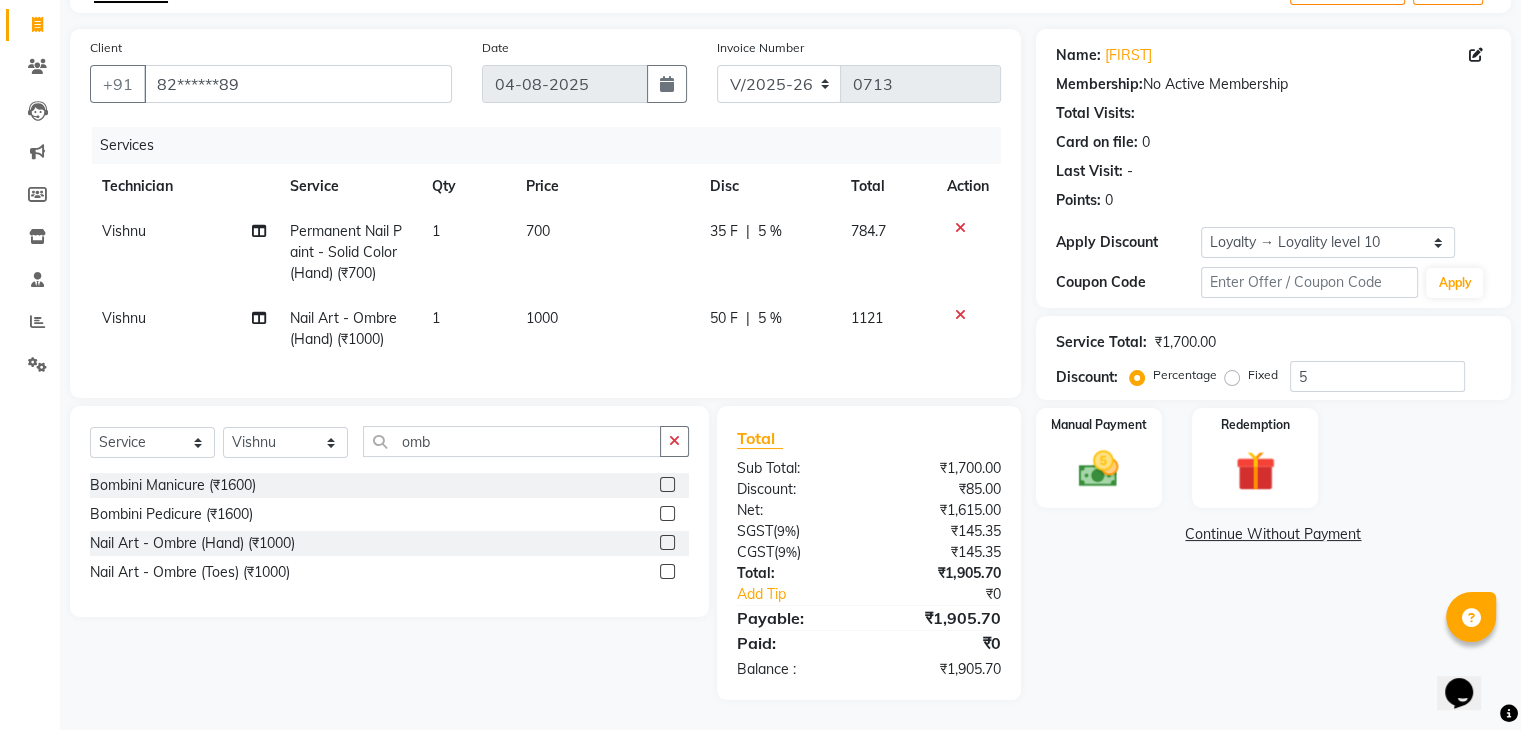 click on "Name: [FIRST] Membership: No Active Membership Total Visits: Card on file: 0 Last Visit: - Points: 0 Apply Discount Select Loyalty → Loyality level 10 Coupon Code Apply Service Total: ₹1,700.00 Discount: Percentage Fixed 5 Manual Payment Redemption Continue Without Payment" 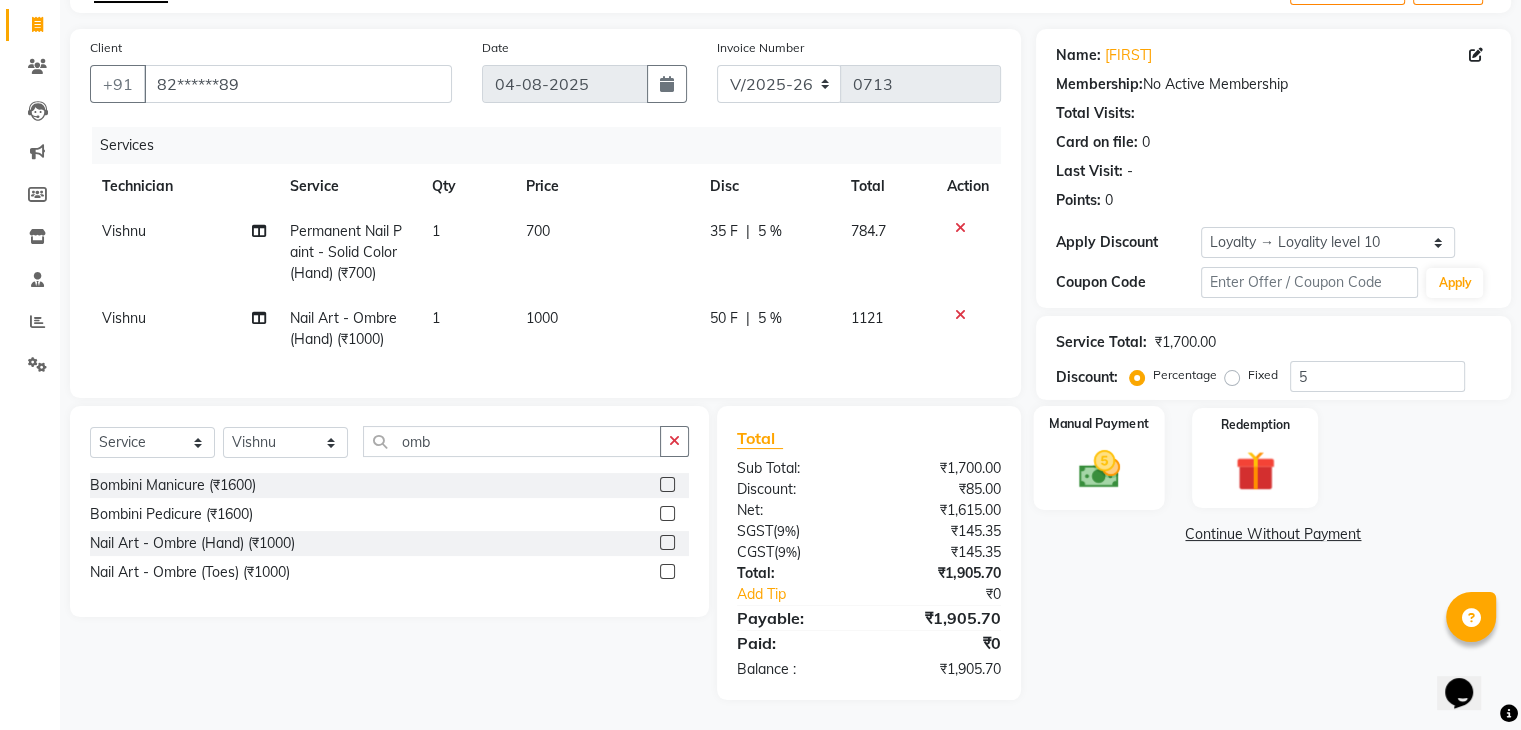 click 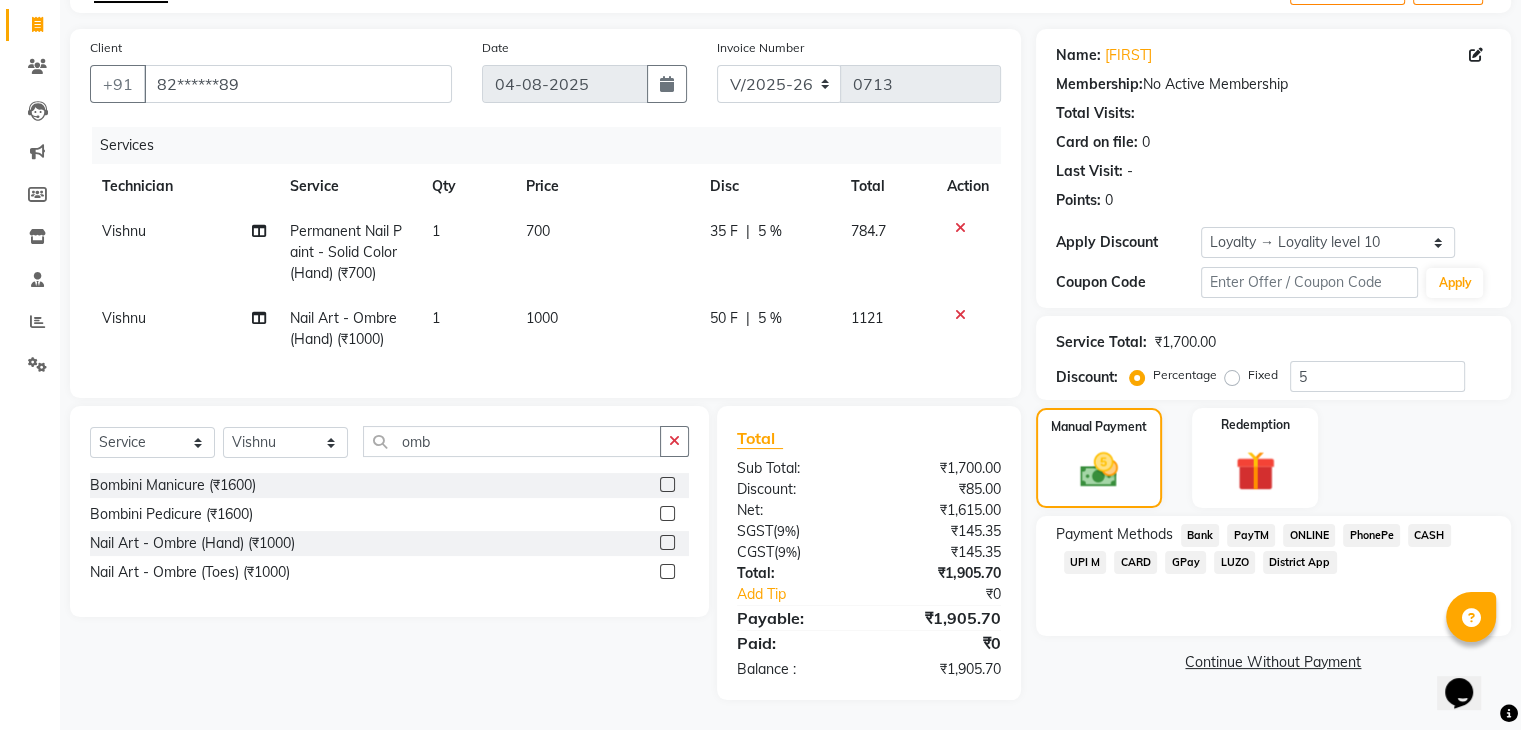 click on "UPI M" 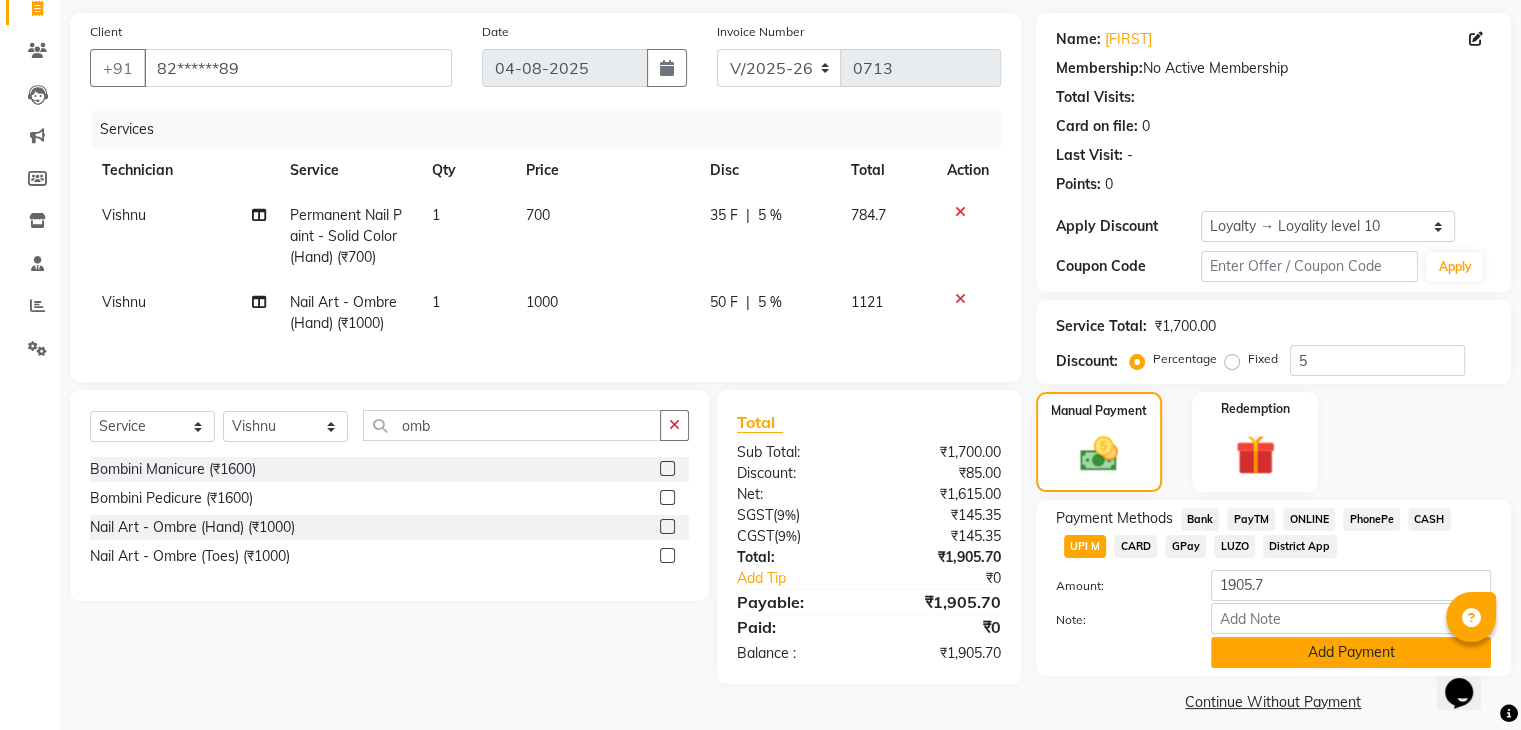 click on "Add Payment" 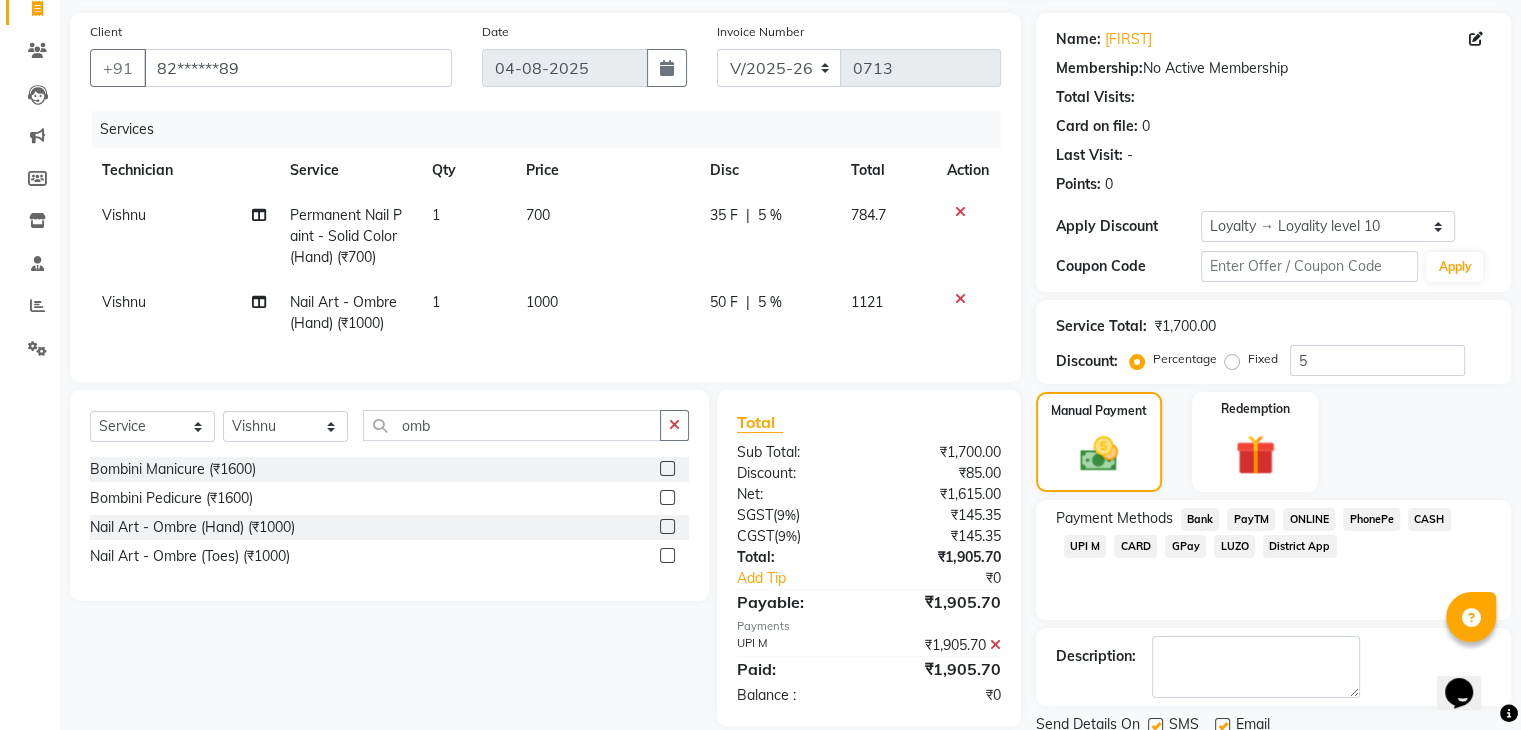 scroll, scrollTop: 279, scrollLeft: 0, axis: vertical 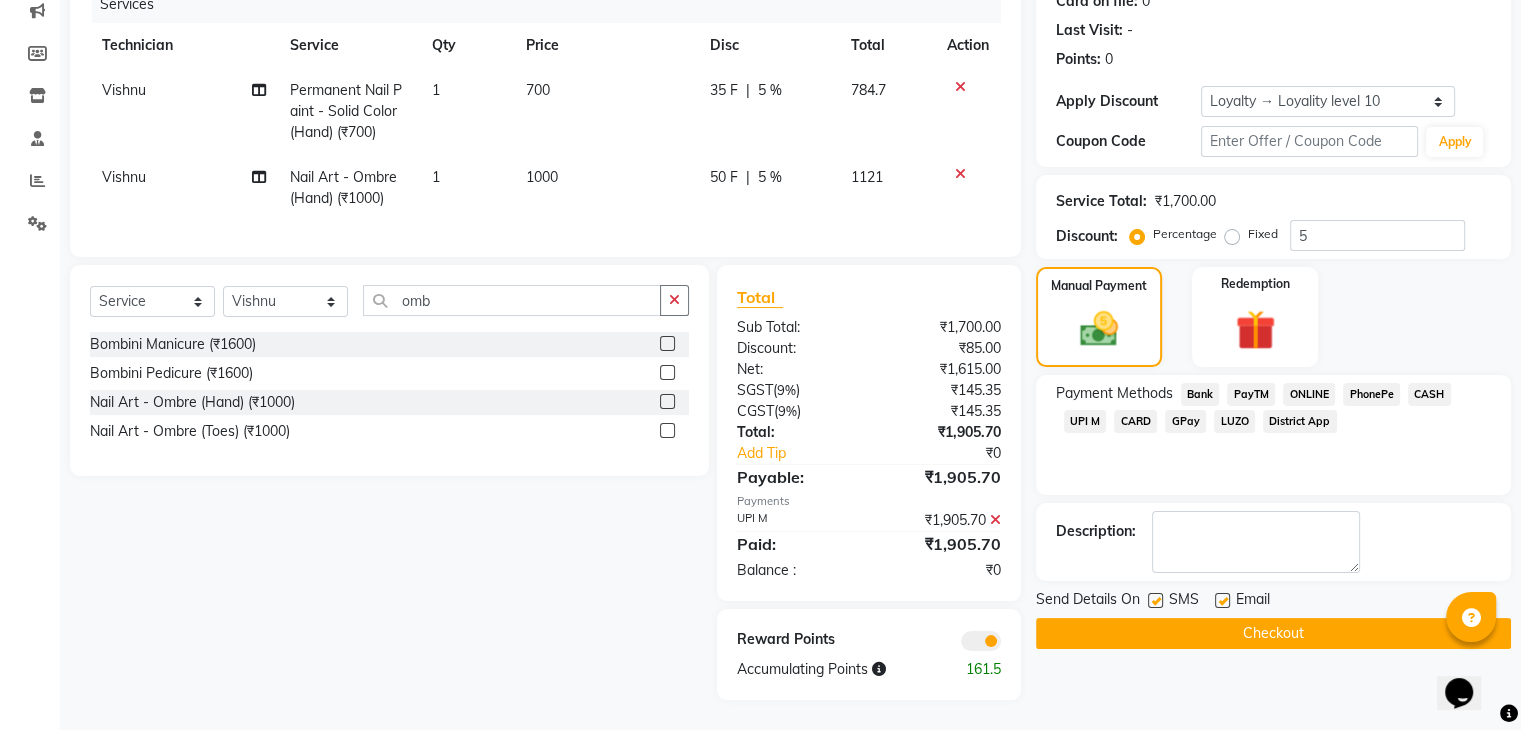 click on "Checkout" 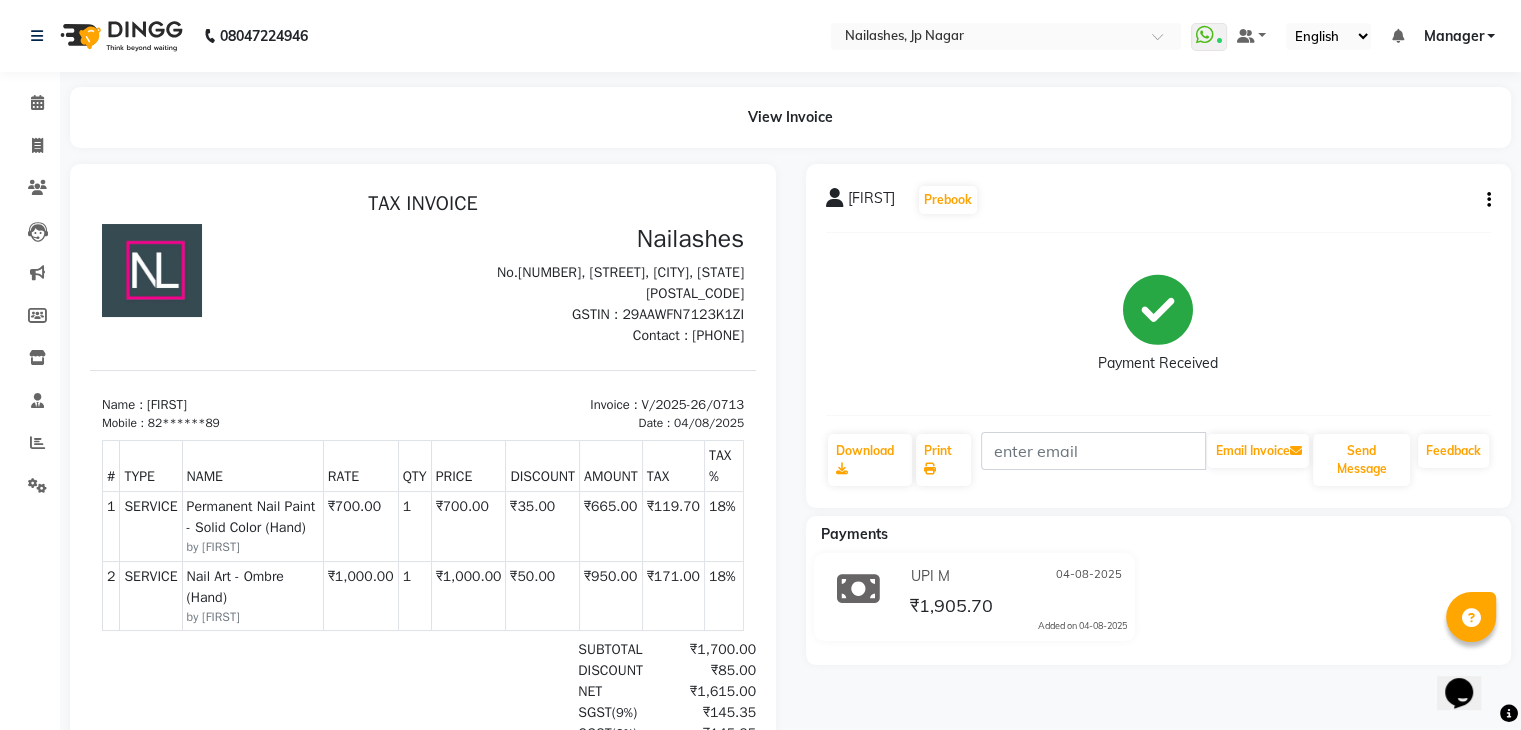 scroll, scrollTop: 0, scrollLeft: 0, axis: both 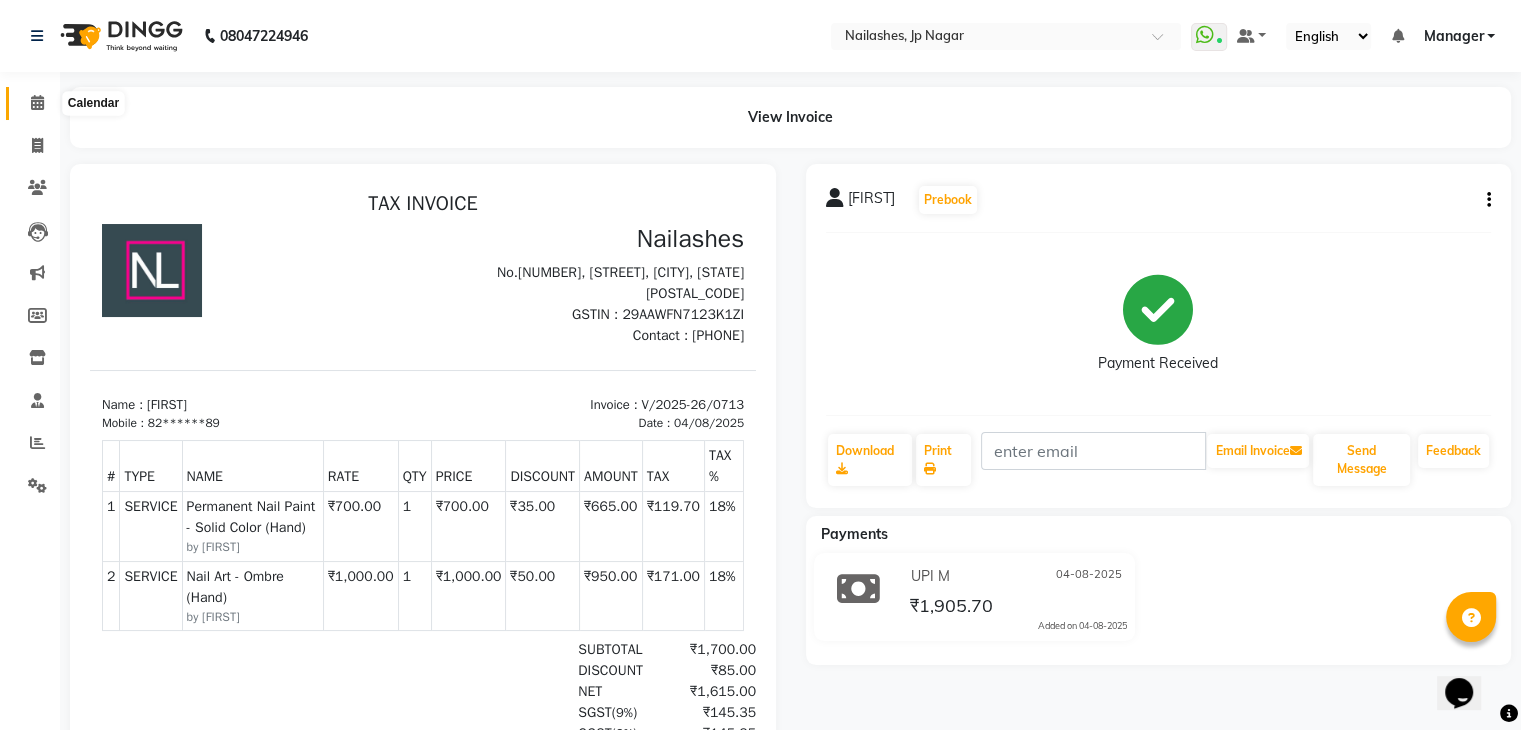 click 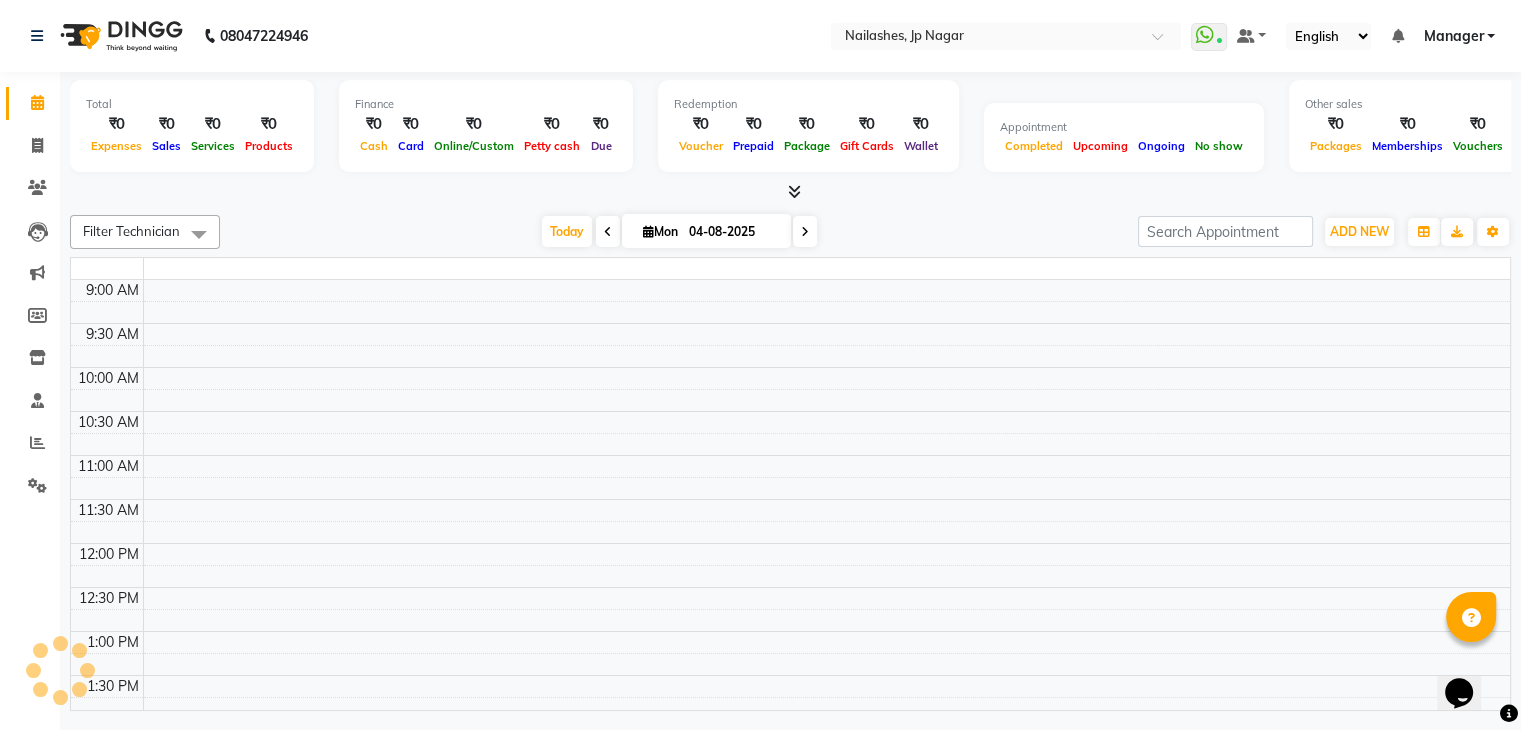 scroll, scrollTop: 0, scrollLeft: 0, axis: both 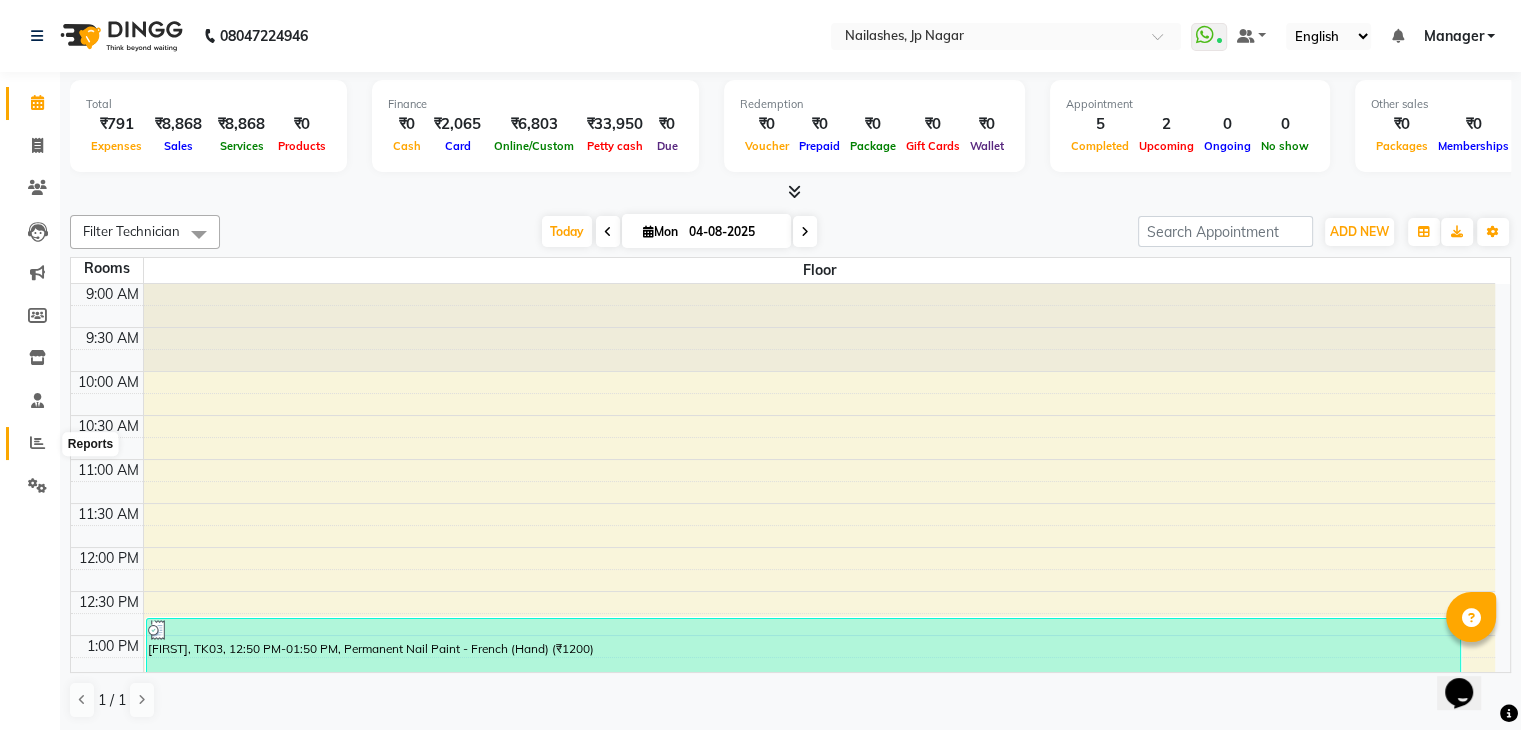 click 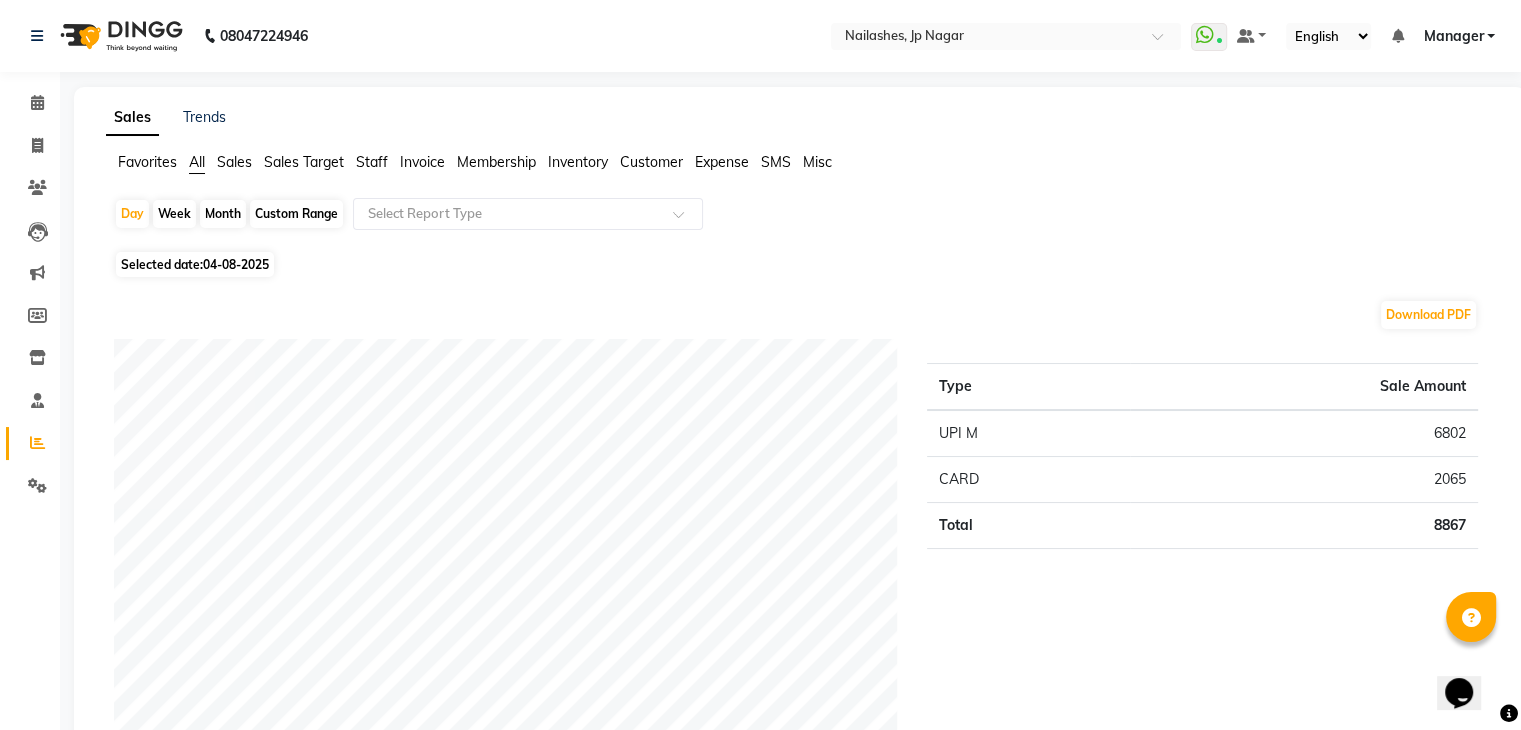click on "Month" 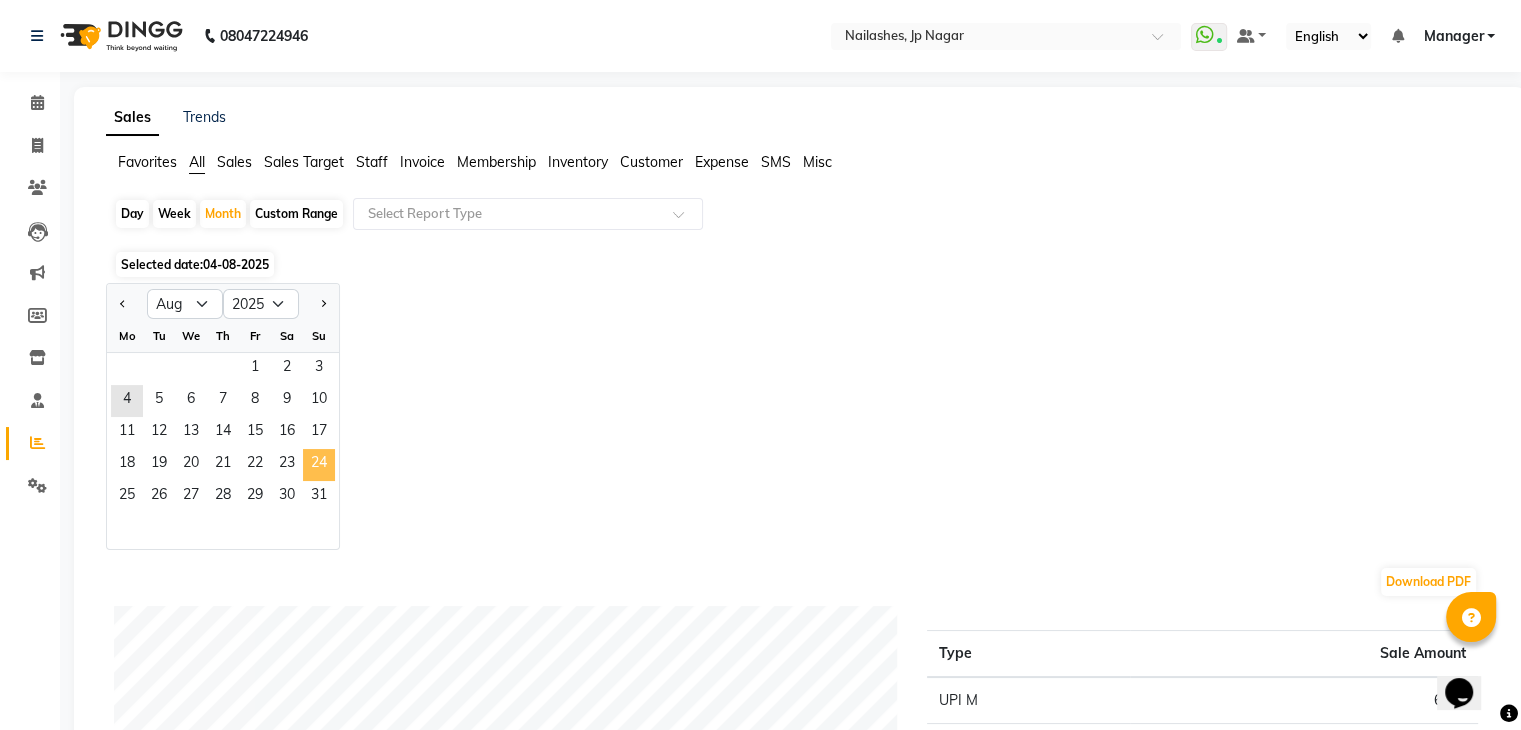click on "24" 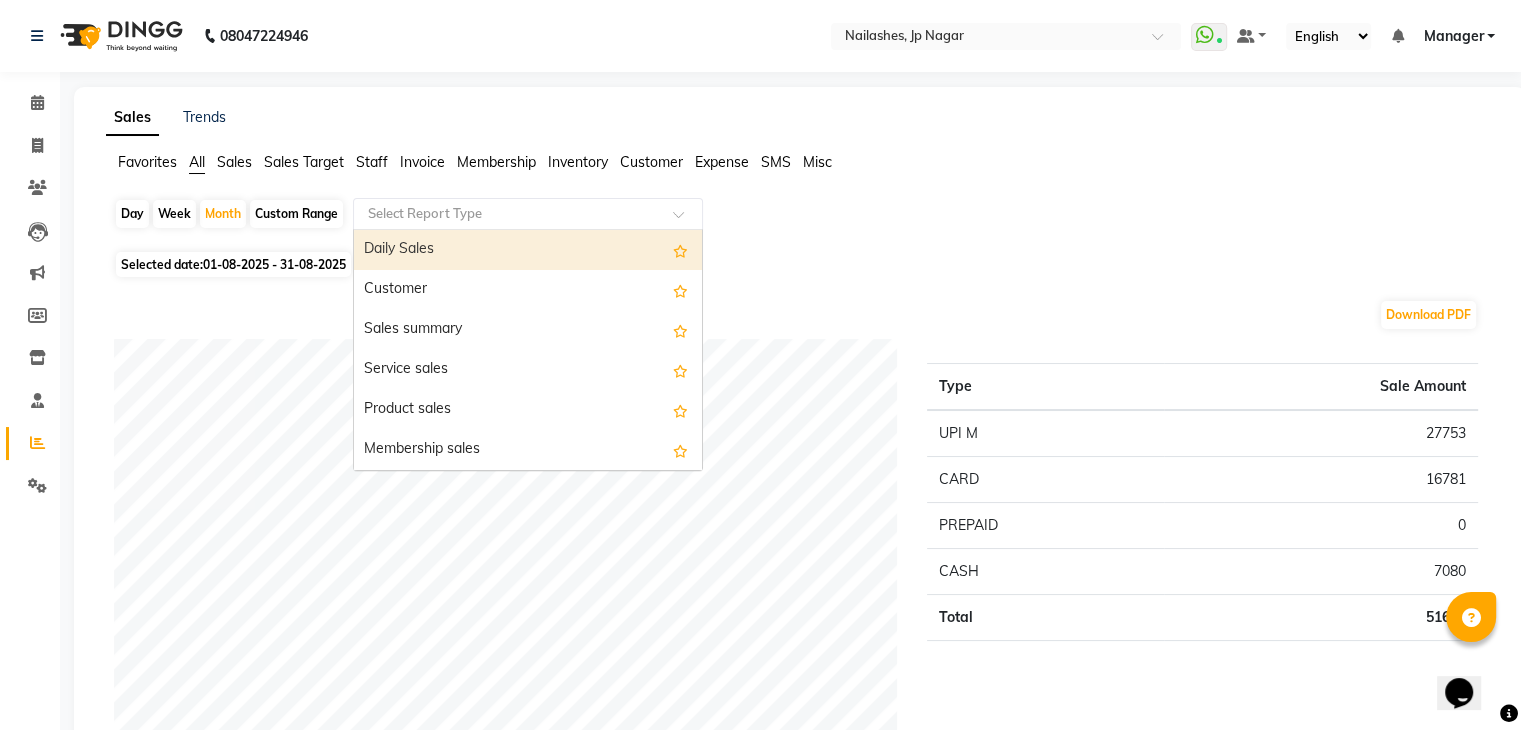 click 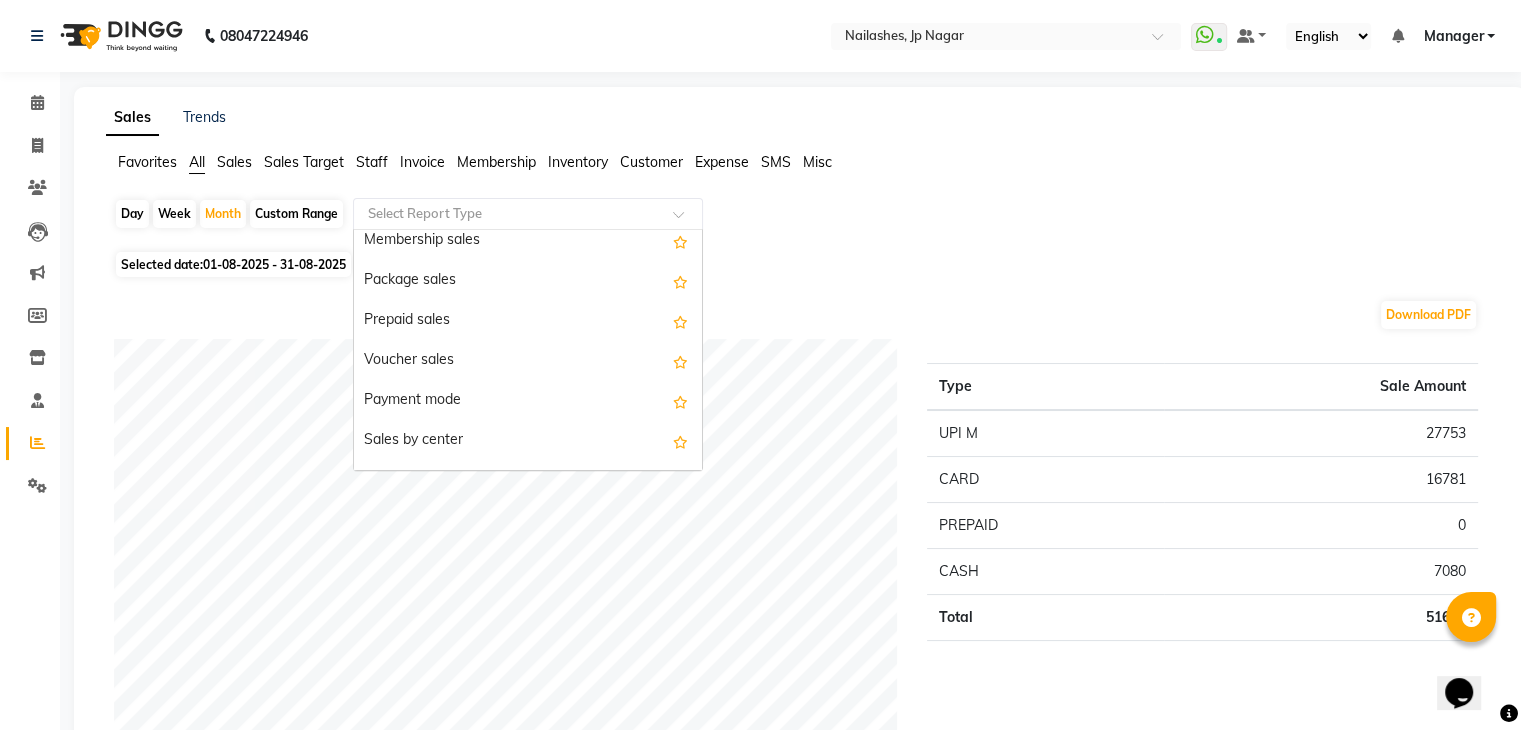 scroll, scrollTop: 419, scrollLeft: 0, axis: vertical 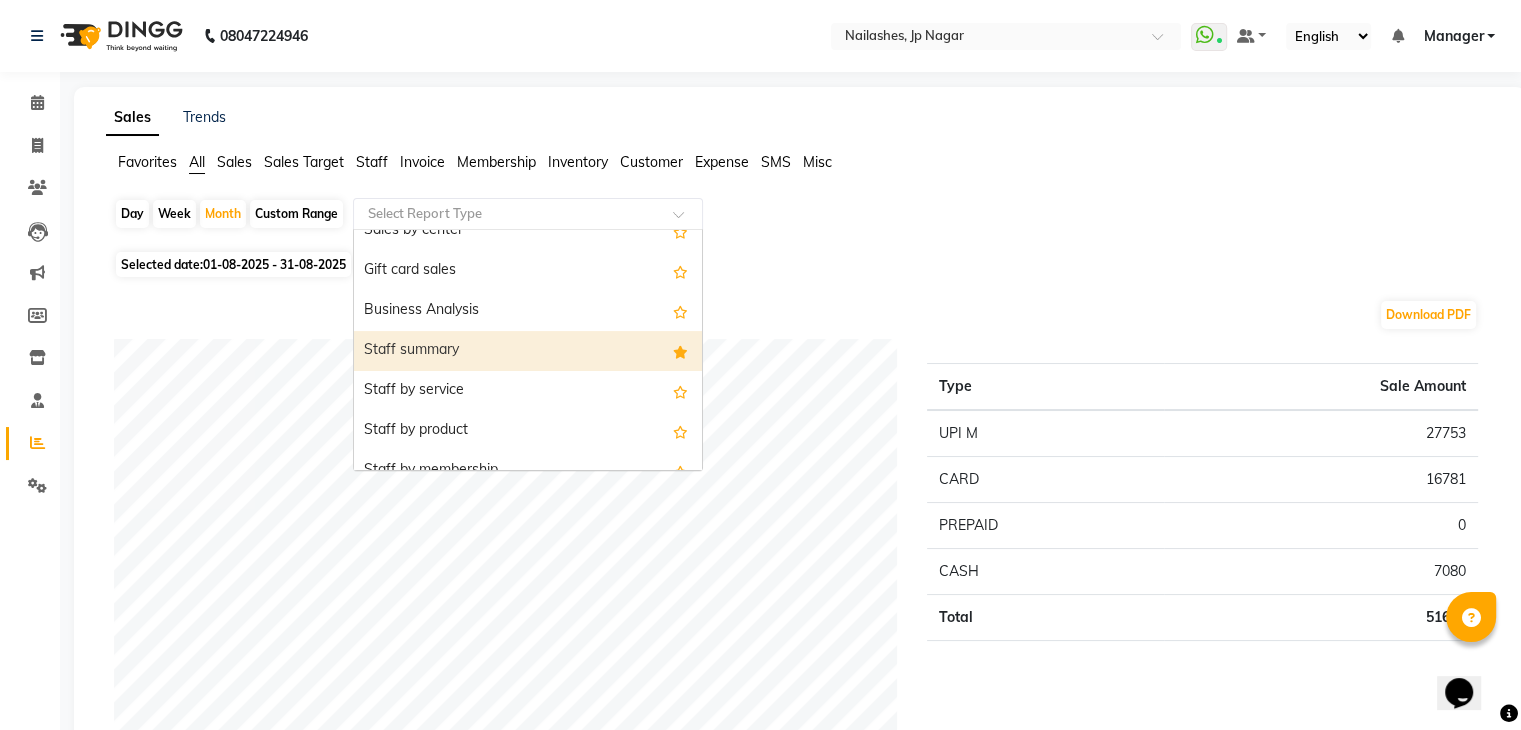 click on "Staff summary" at bounding box center [528, 351] 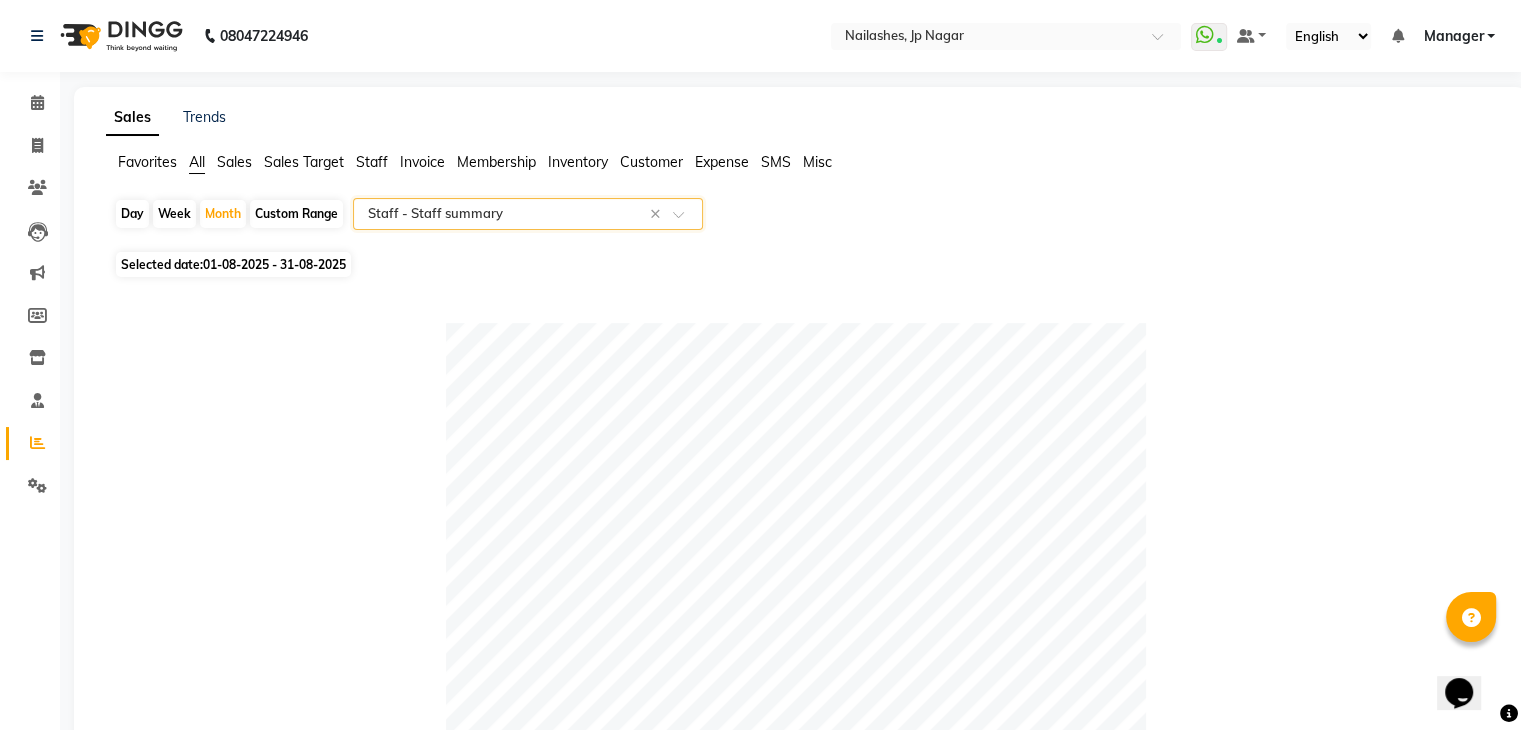 scroll, scrollTop: 638, scrollLeft: 0, axis: vertical 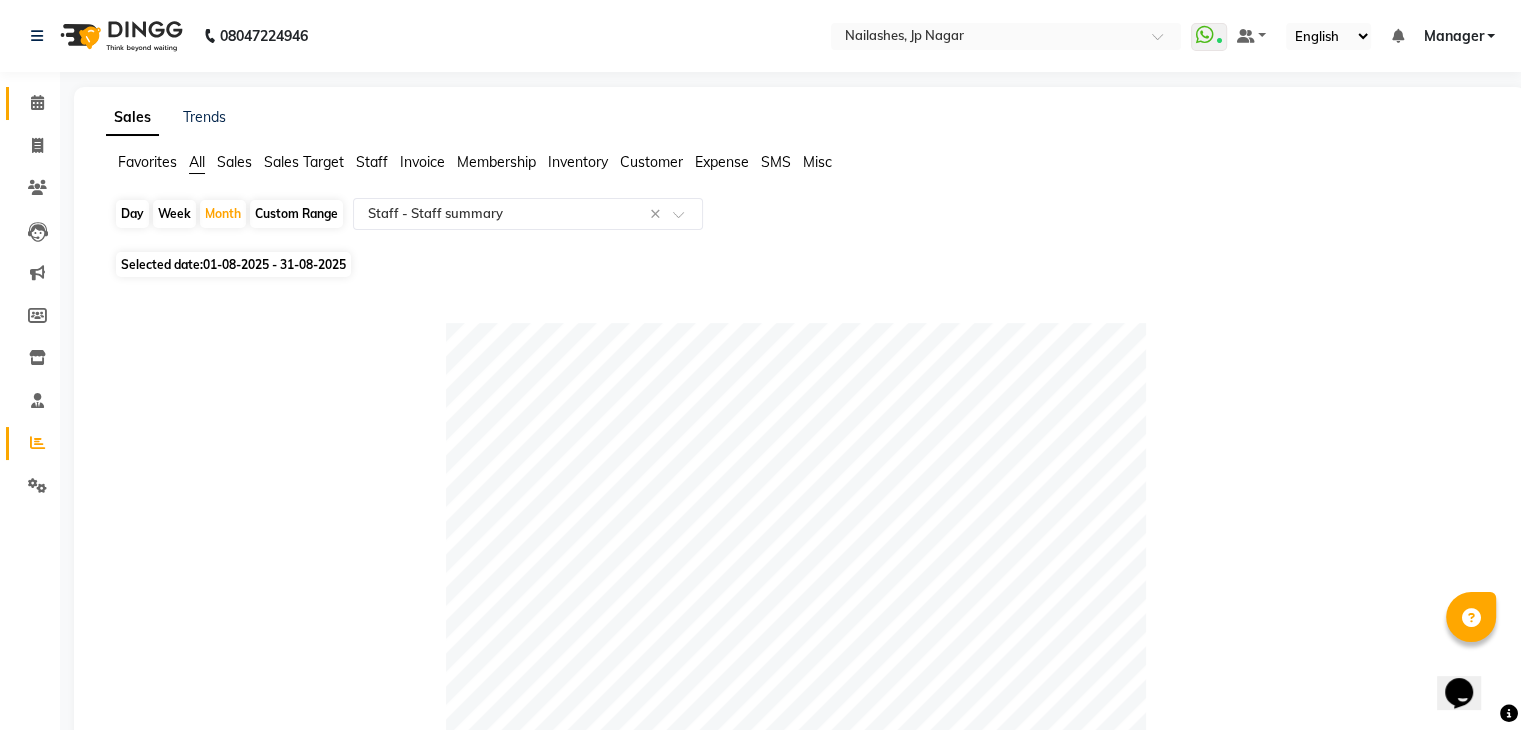 click on "Calendar" 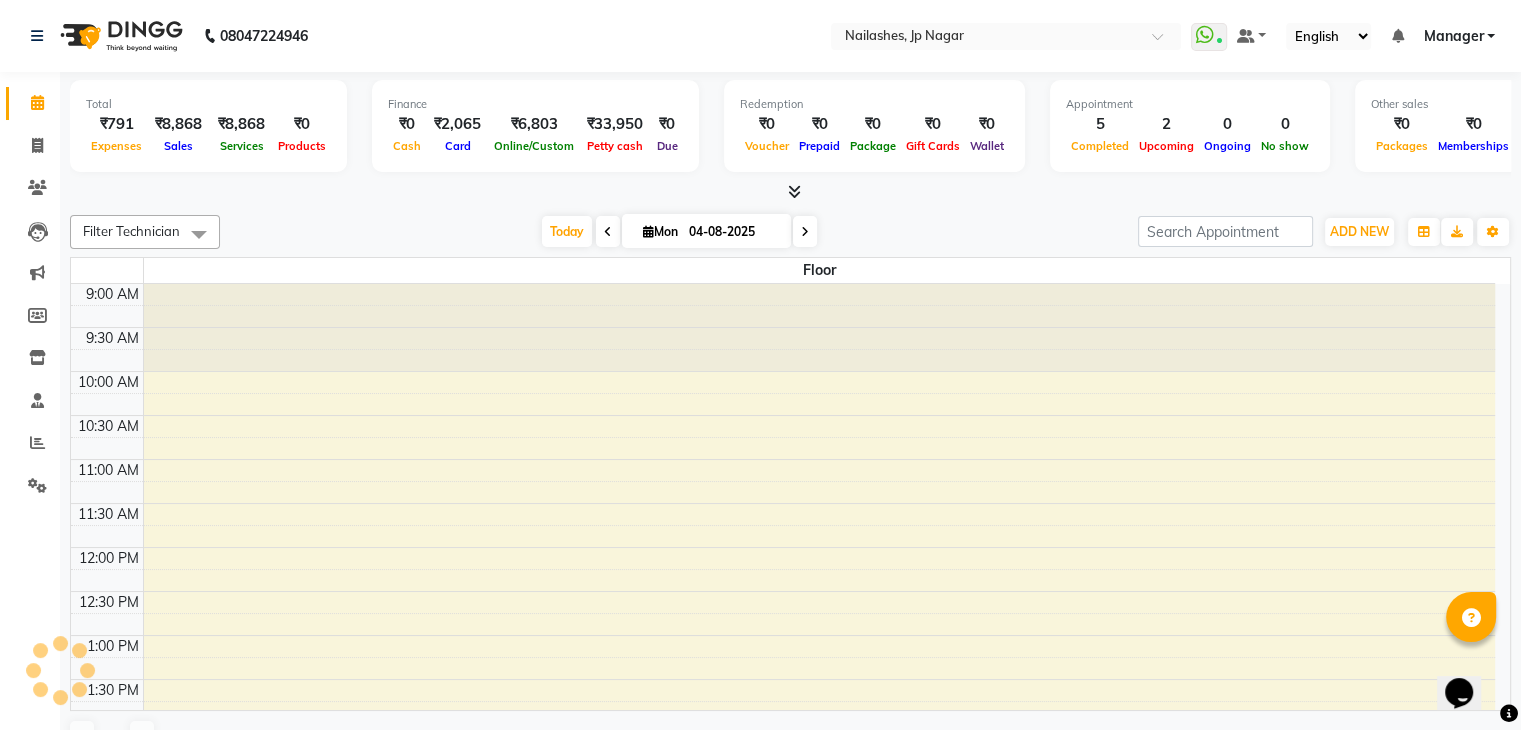 scroll, scrollTop: 0, scrollLeft: 0, axis: both 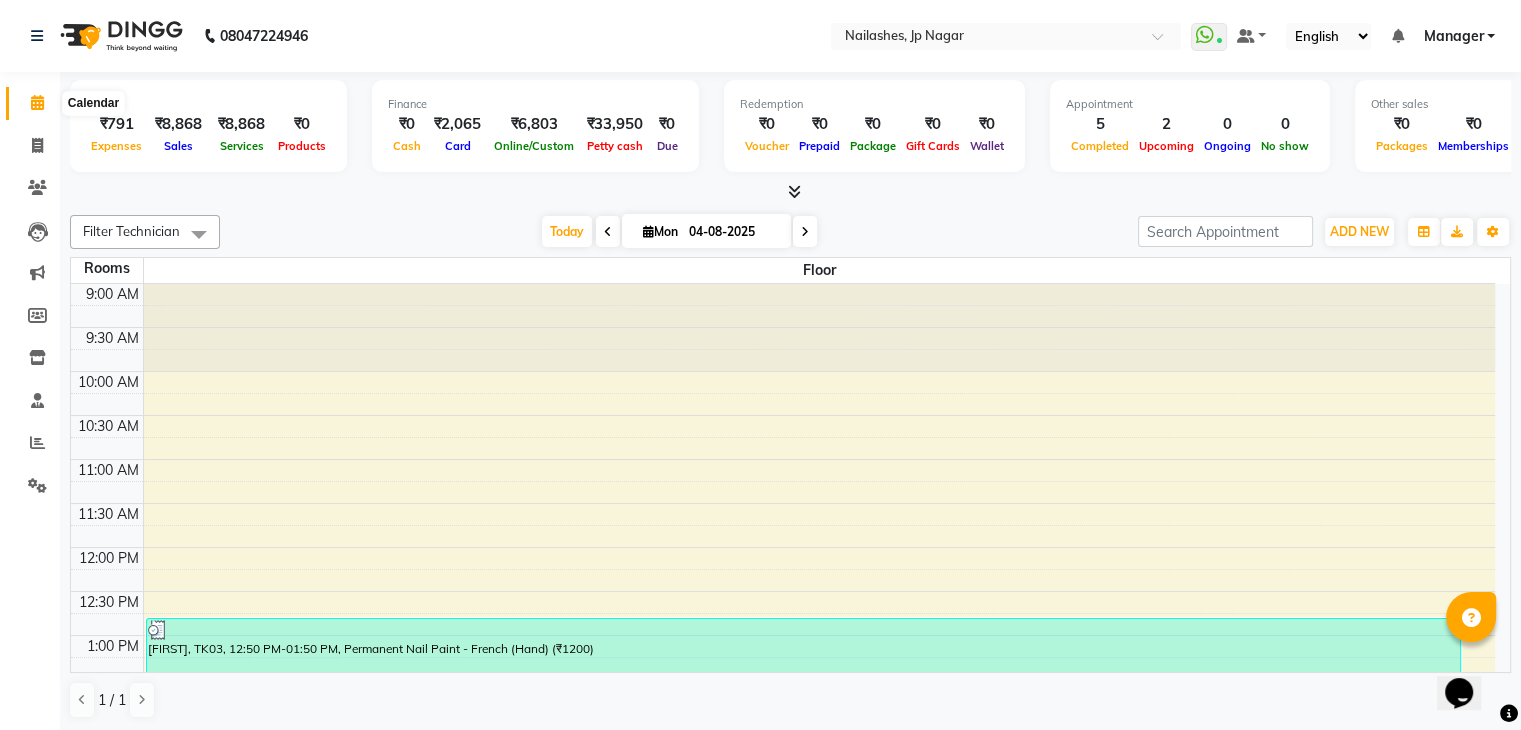 click 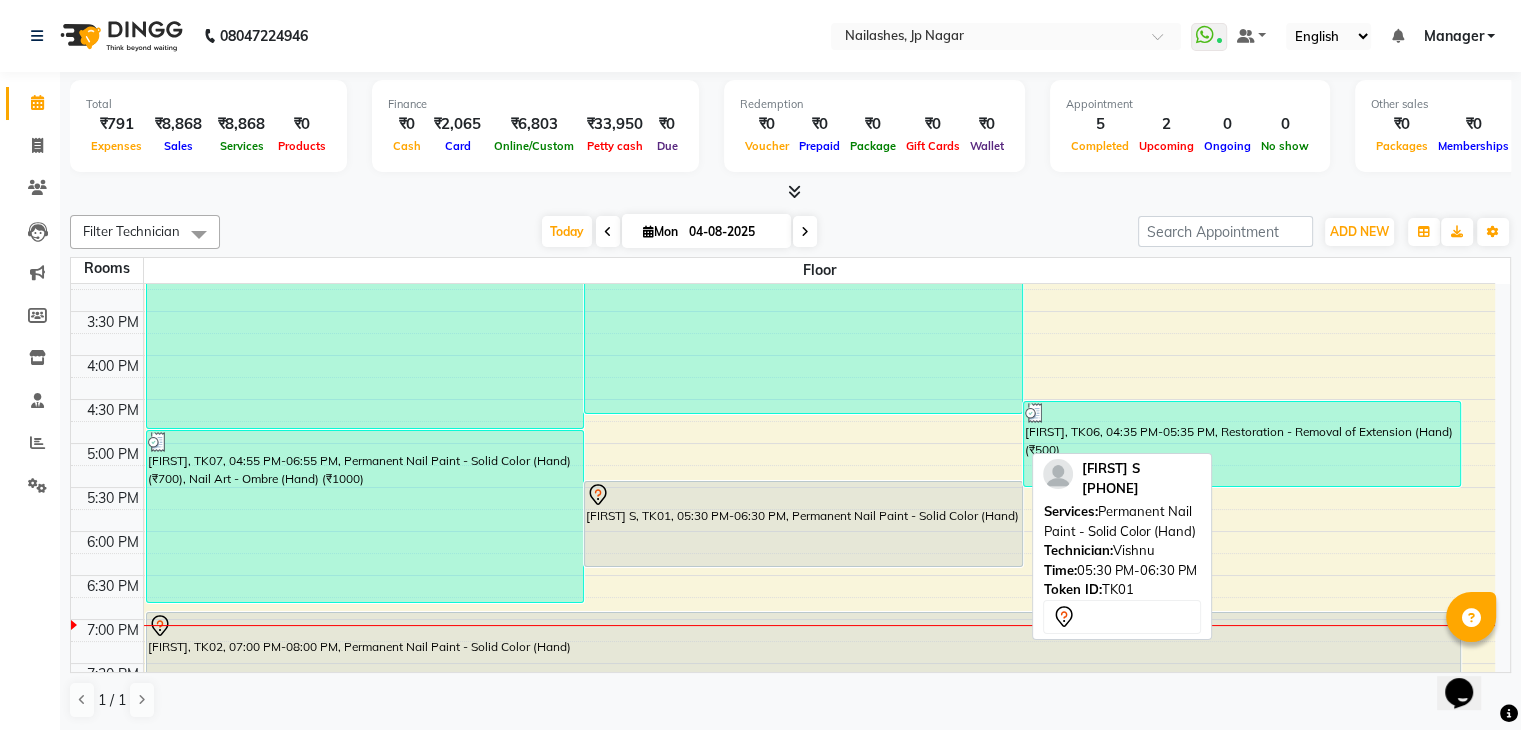 scroll, scrollTop: 676, scrollLeft: 0, axis: vertical 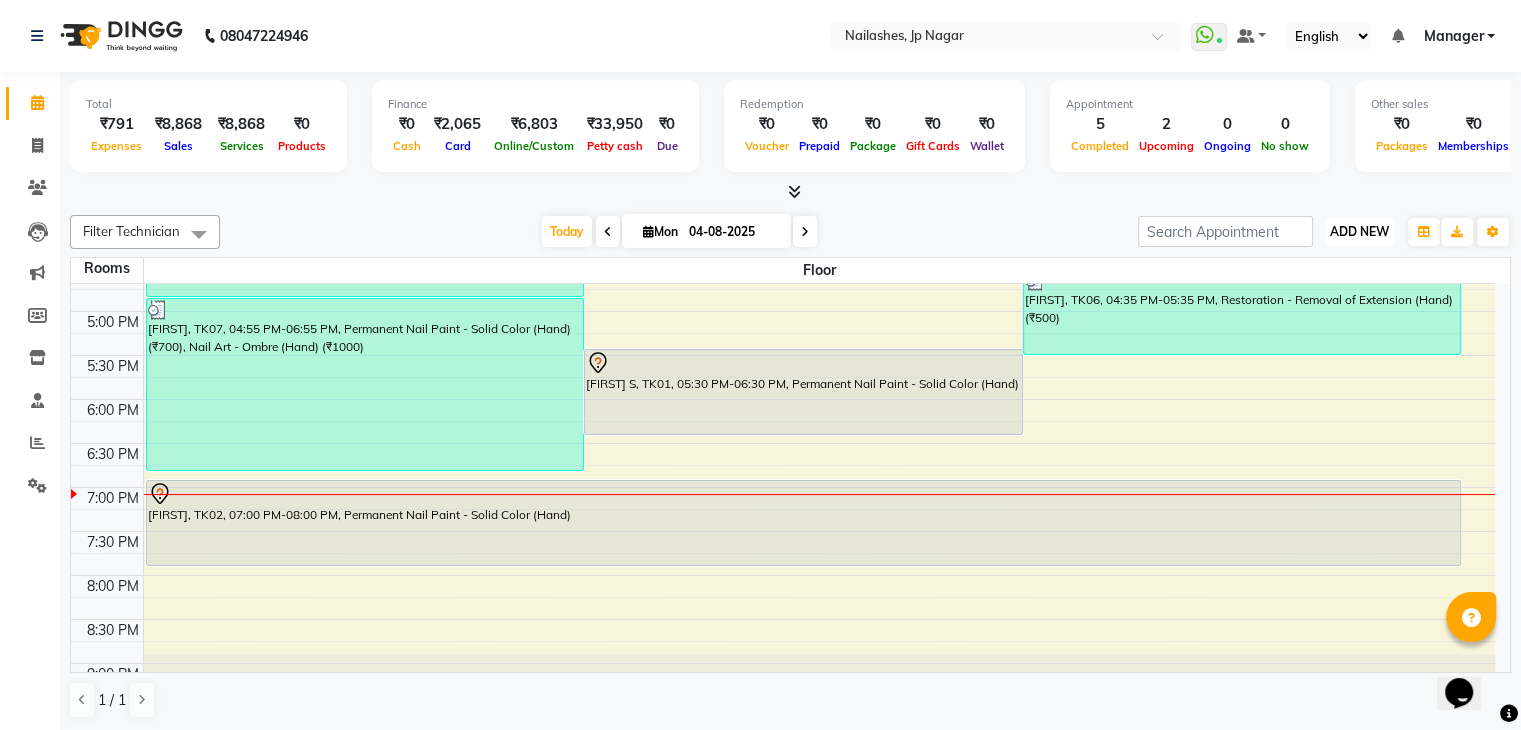 click on "ADD NEW Toggle Dropdown" at bounding box center [1359, 232] 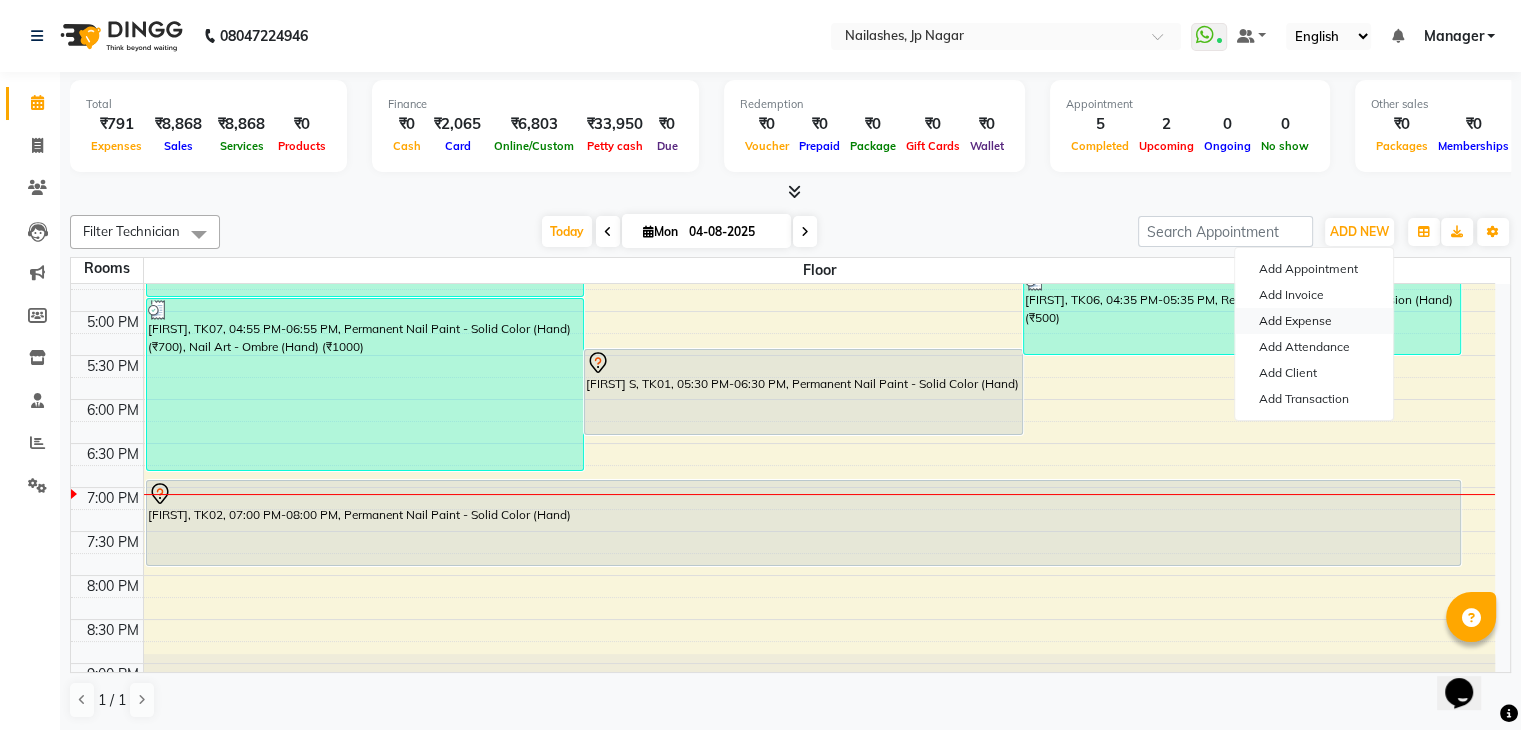 click on "Add Expense" at bounding box center [1314, 321] 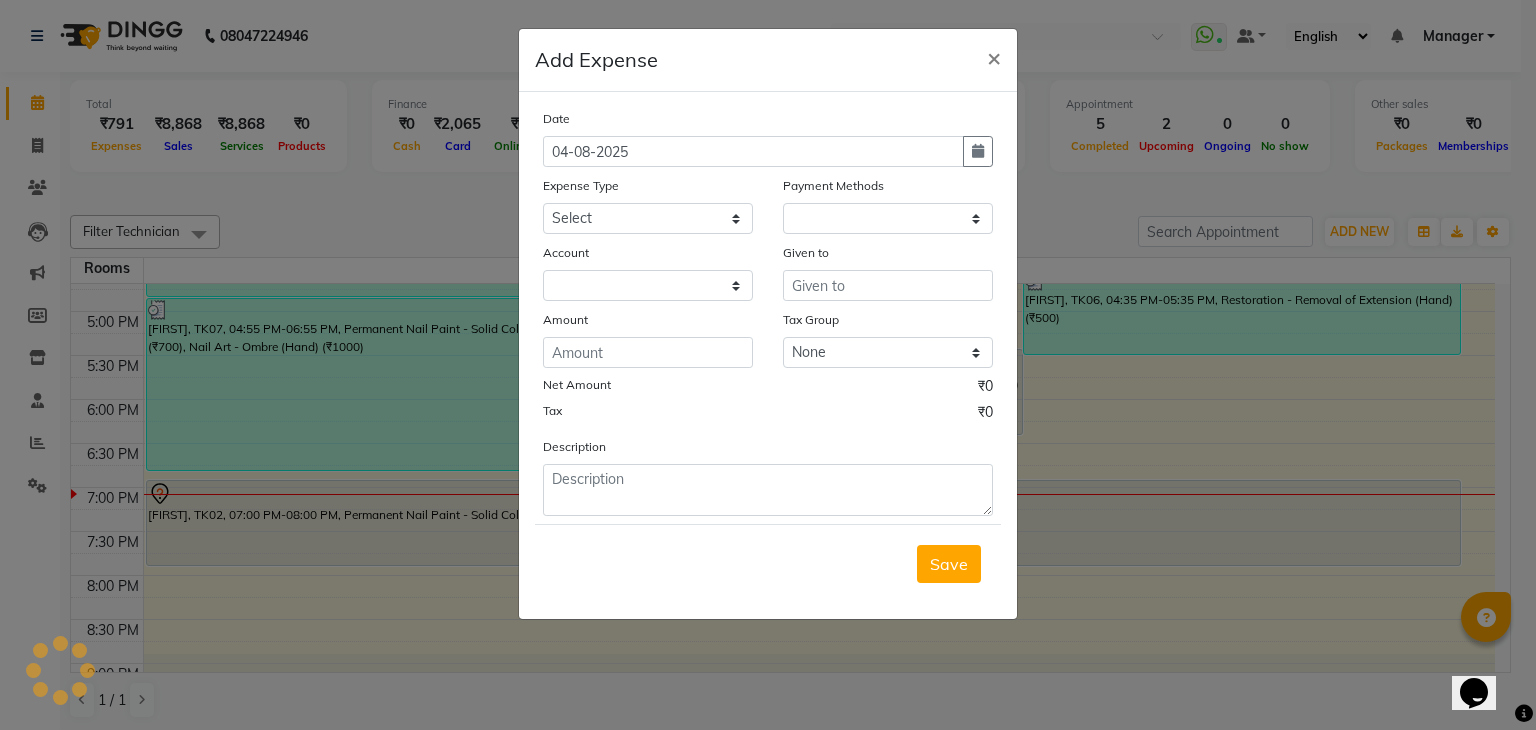 select on "1" 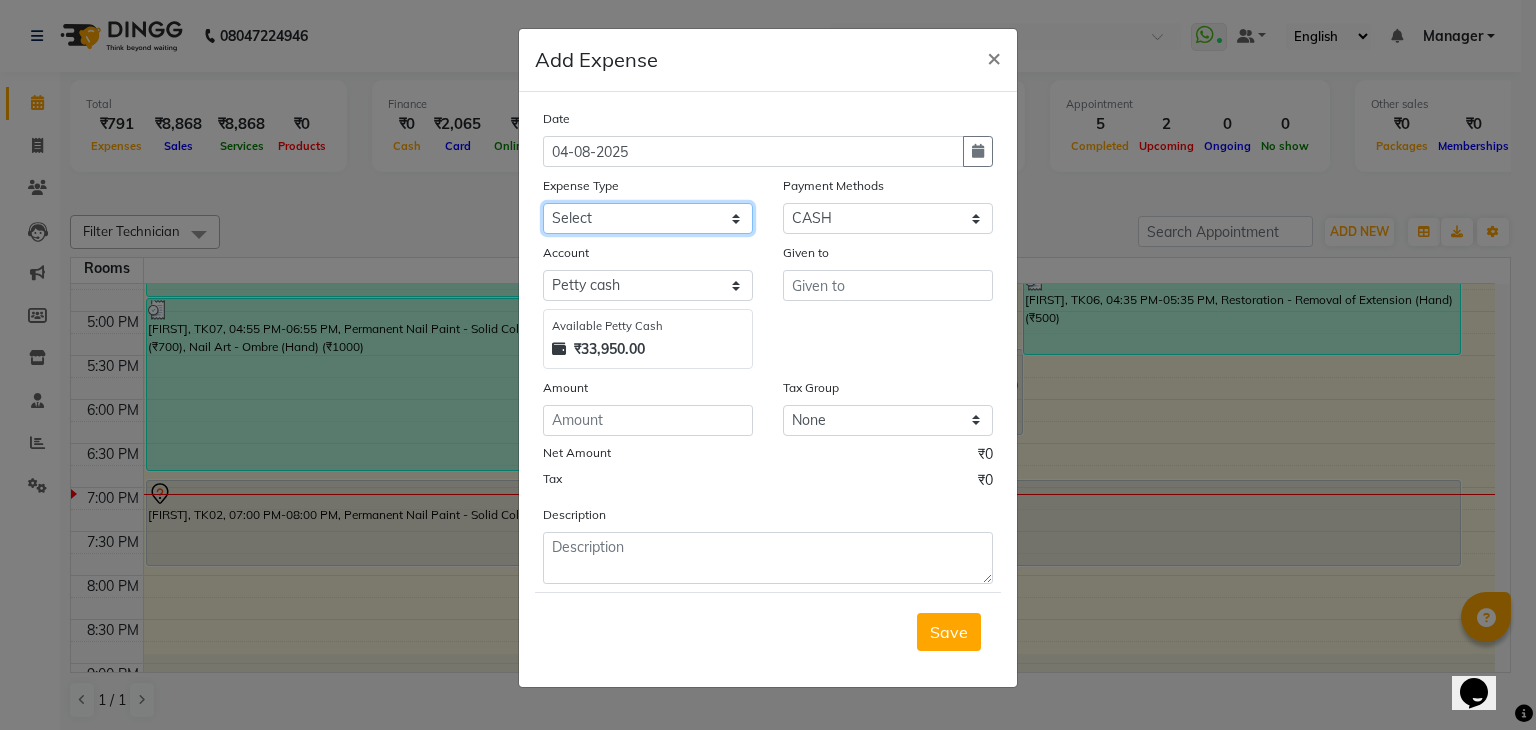 click on "Select acetone Advance Salary bank deposite BBMP Beauty products Bed charges BIRTHDAY CAKE Bonus Carpenter CASH EXPENSE VOUCHER Cash handover chocolate for store cleaning things Client Refreshment coconut water for clients COFFEE coffee cup coffee powder Commission Conveyance Cotton Courier decoration Diesel for generator Donation Drinking Water Electricity Eyelashes return Face mask floor cleaner flowers daily garbage generator diesel green tea GST handover HANDWASH House Keeping Material House keeping Salary Incentive Internet Bill juice LAUNDRY Maintainance Marketing Medical Membership Milk Milk miscelleneous Naturals salon NEWSPAPER O T Other Pantry PETROL Phone Bill Plants plumber pooja items Porter priest Product Purchase product return Product sale puja items RAPIDO Refund Rent Shop Rent Staff Accommodation Royalty Salary Staff cab charges Staff dinner Staff Flight Ticket Staff  Hiring from another Branch Staff Snacks Stationary STORE OPENING CHARGE sugar sweets TEAM DINNER TIPS Tissue Transgender" 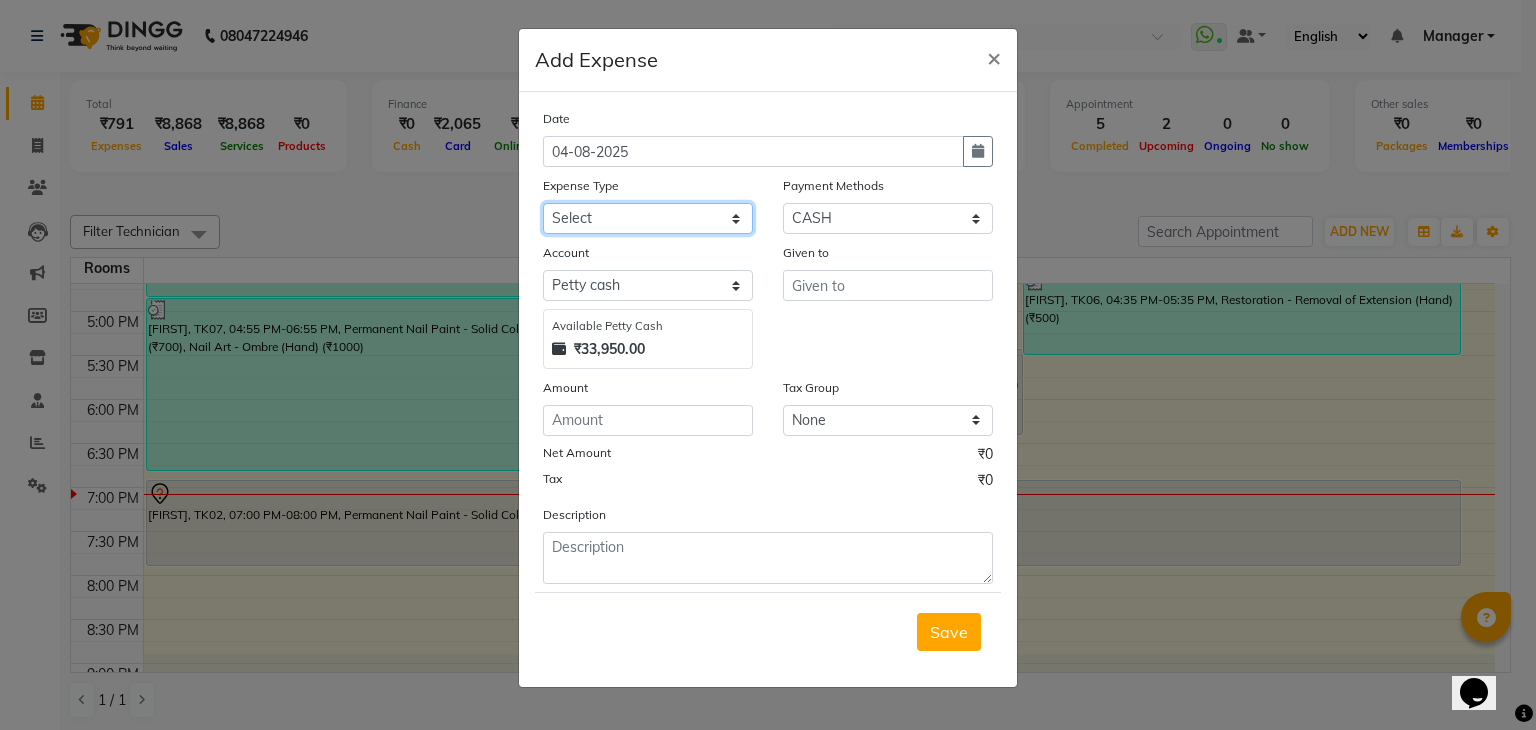 select on "14524" 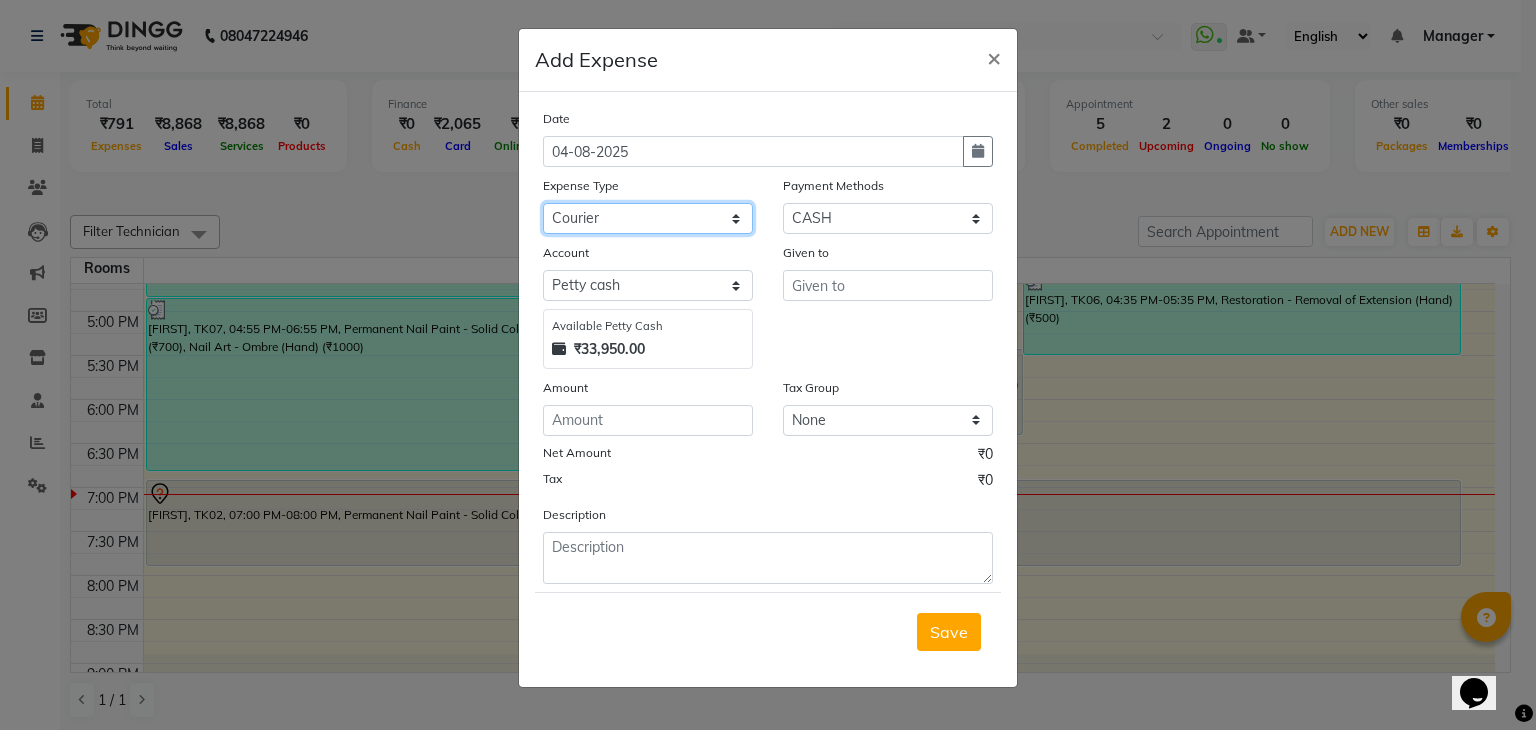 click on "Select acetone Advance Salary bank deposite BBMP Beauty products Bed charges BIRTHDAY CAKE Bonus Carpenter CASH EXPENSE VOUCHER Cash handover chocolate for store cleaning things Client Refreshment coconut water for clients COFFEE coffee cup coffee powder Commission Conveyance Cotton Courier decoration Diesel for generator Donation Drinking Water Electricity Eyelashes return Face mask floor cleaner flowers daily garbage generator diesel green tea GST handover HANDWASH House Keeping Material House keeping Salary Incentive Internet Bill juice LAUNDRY Maintainance Marketing Medical Membership Milk Milk miscelleneous Naturals salon NEWSPAPER O T Other Pantry PETROL Phone Bill Plants plumber pooja items Porter priest Product Purchase product return Product sale puja items RAPIDO Refund Rent Shop Rent Staff Accommodation Royalty Salary Staff cab charges Staff dinner Staff Flight Ticket Staff  Hiring from another Branch Staff Snacks Stationary STORE OPENING CHARGE sugar sweets TEAM DINNER TIPS Tissue Transgender" 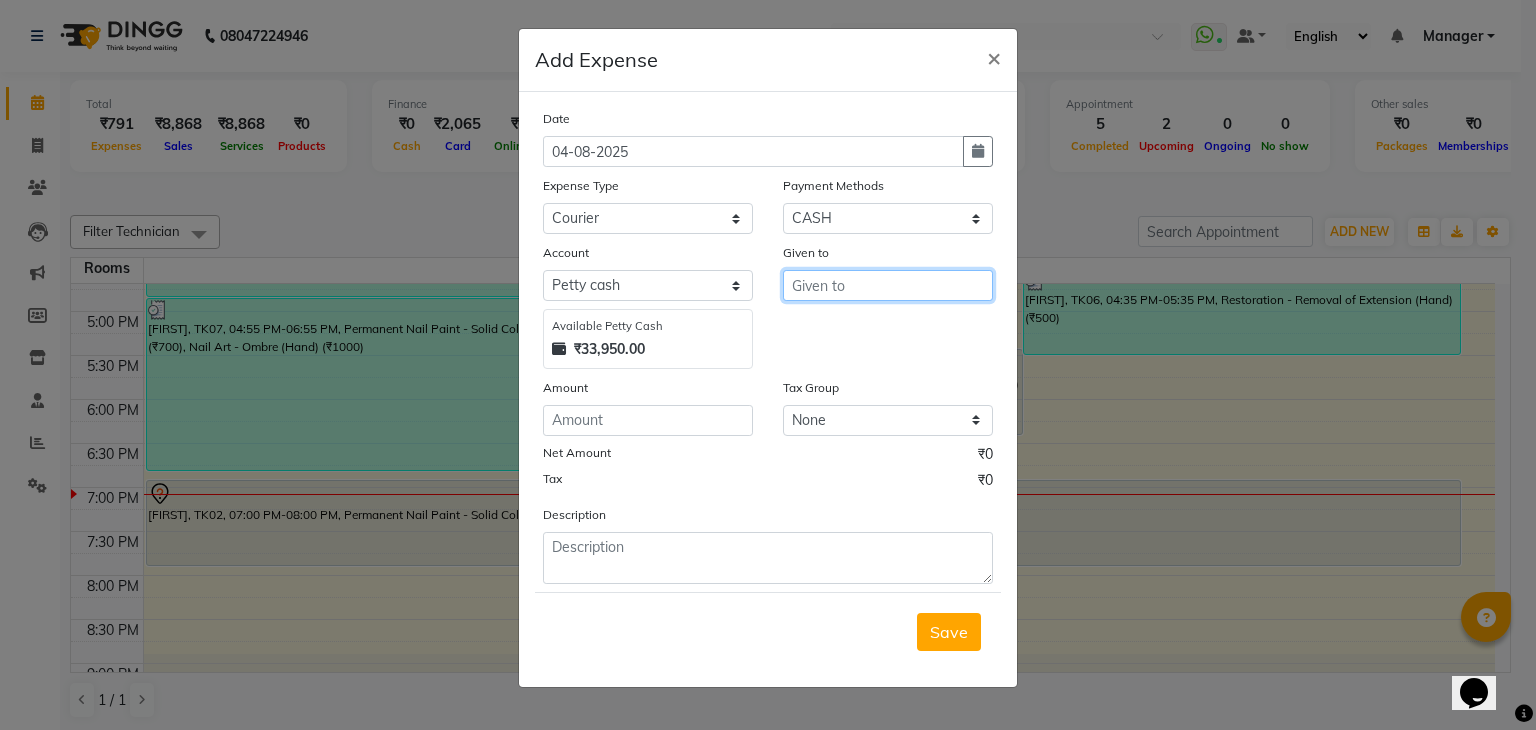 click at bounding box center [888, 285] 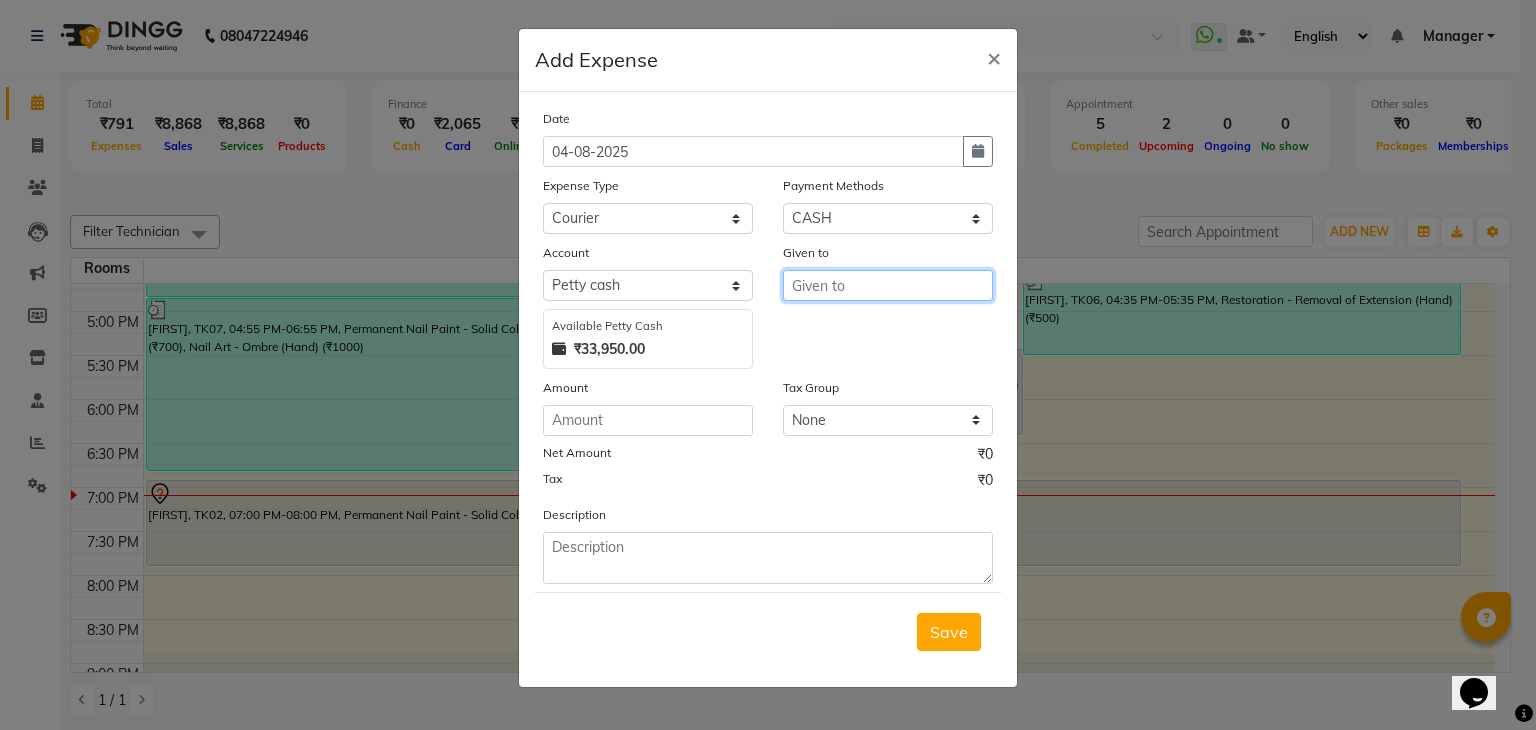 click at bounding box center [888, 285] 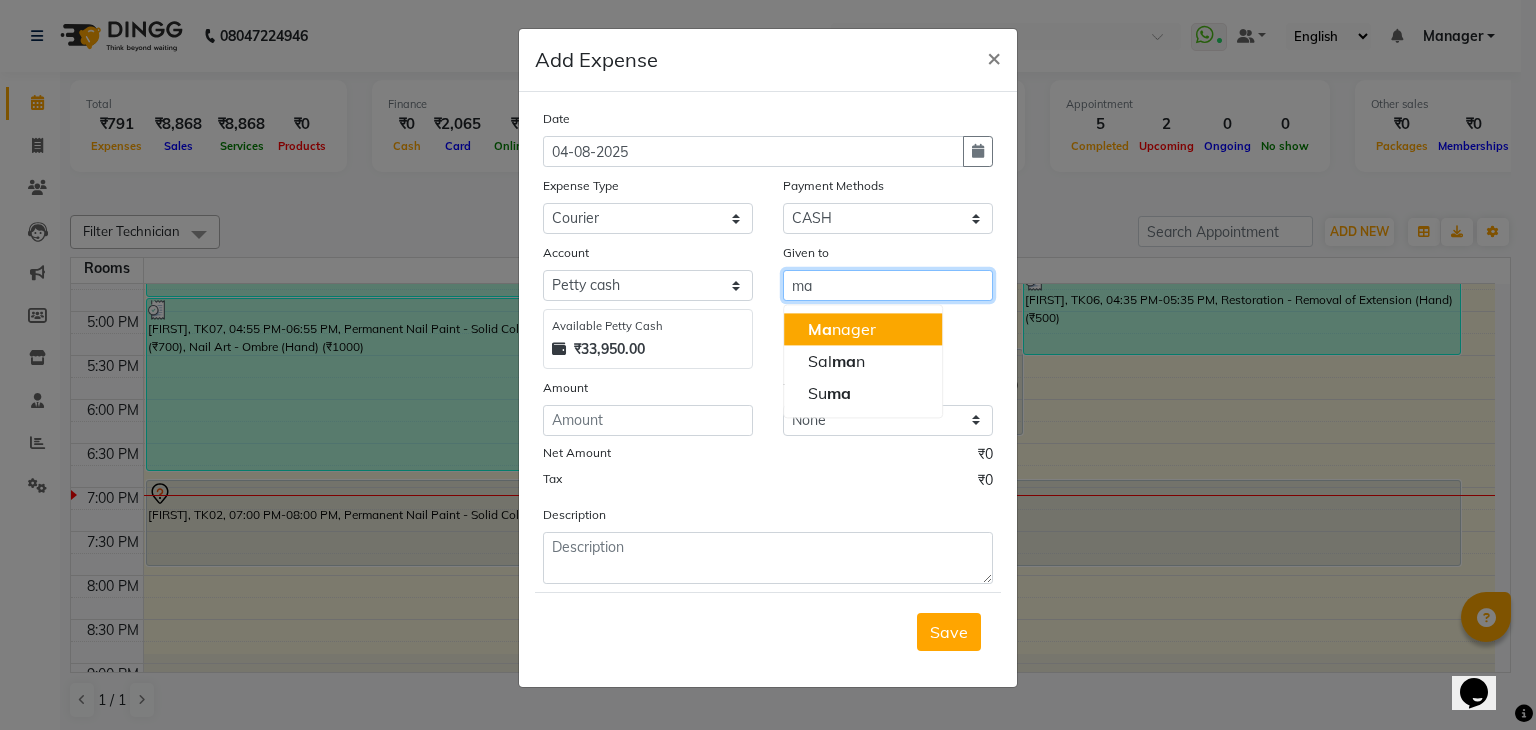 click on "Ma nager" at bounding box center (842, 329) 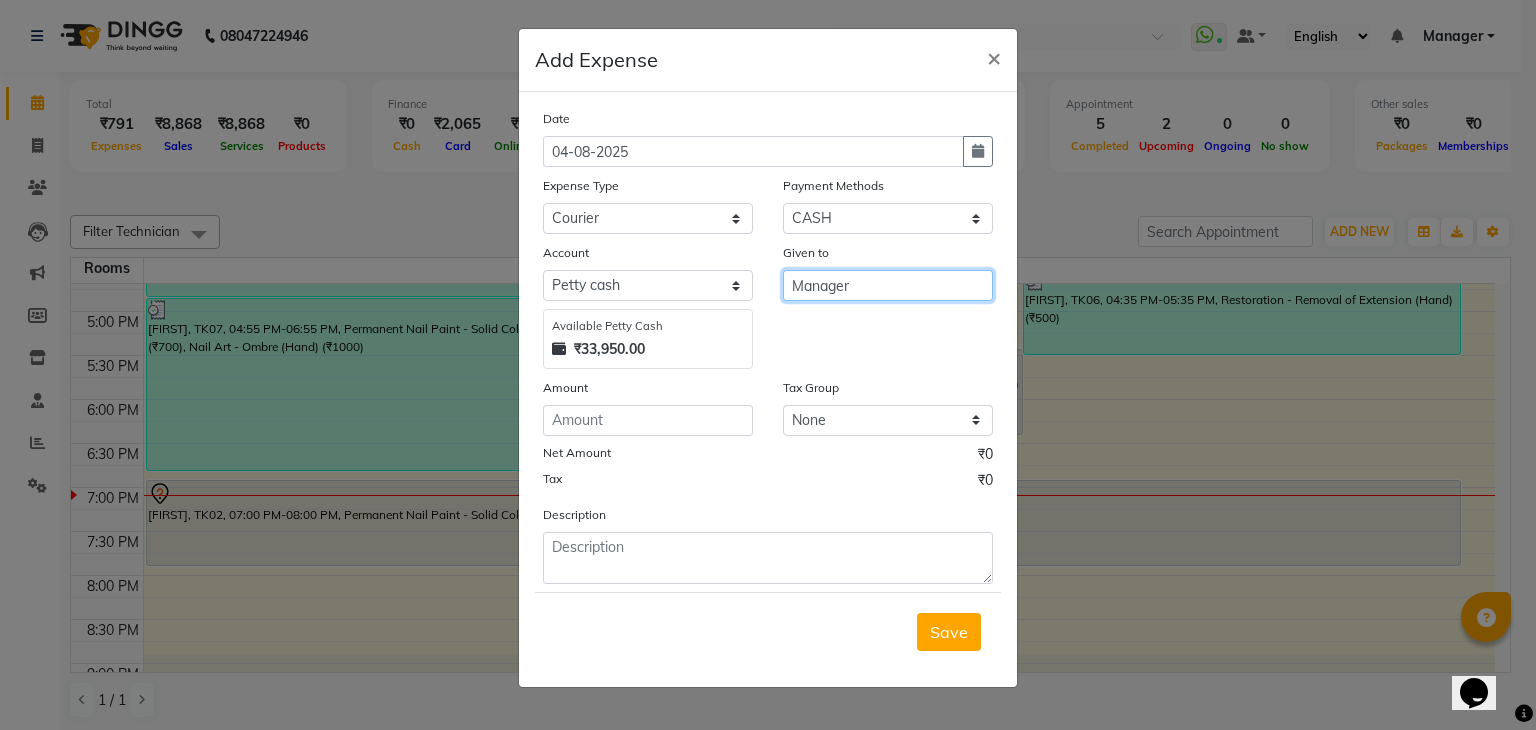 type on "Manager" 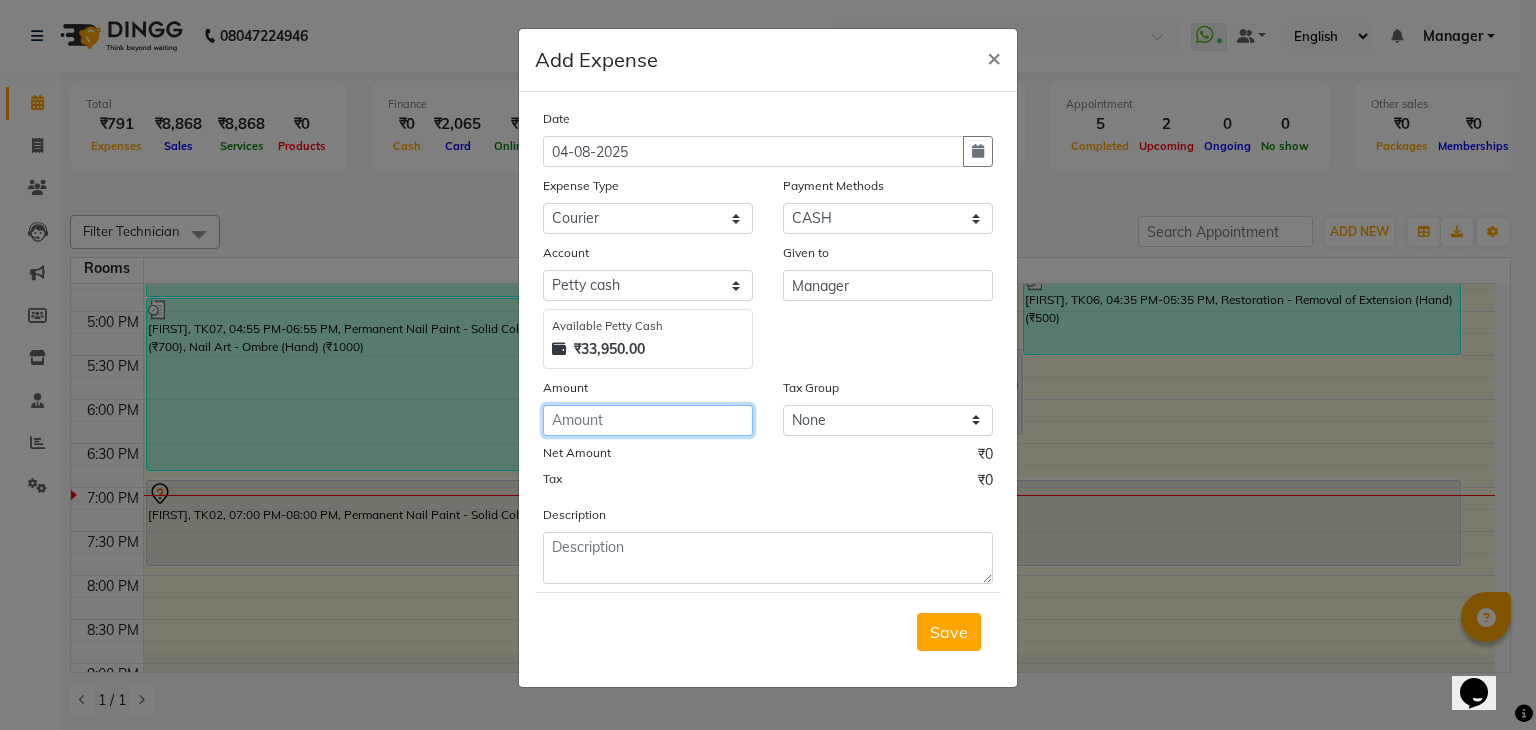 click 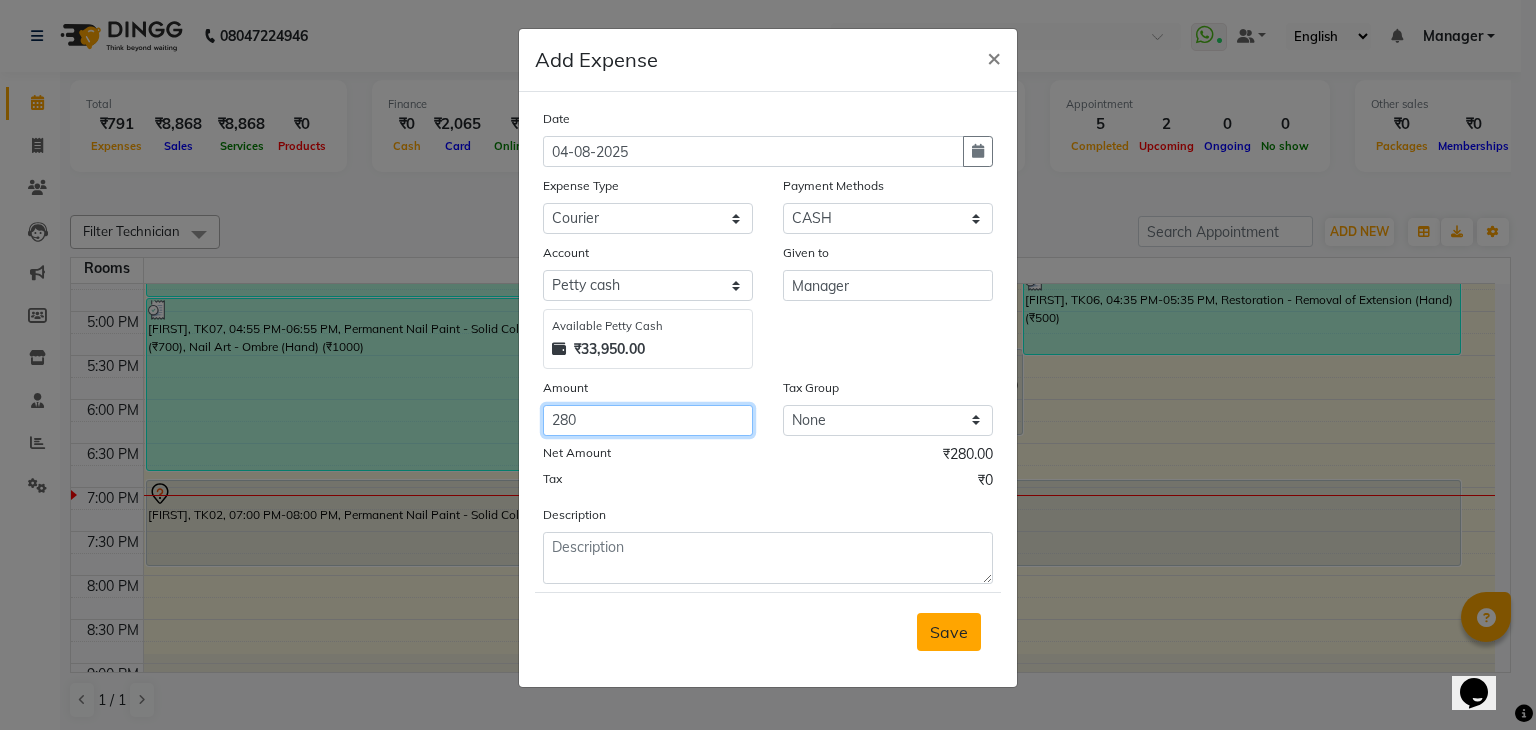 type on "280" 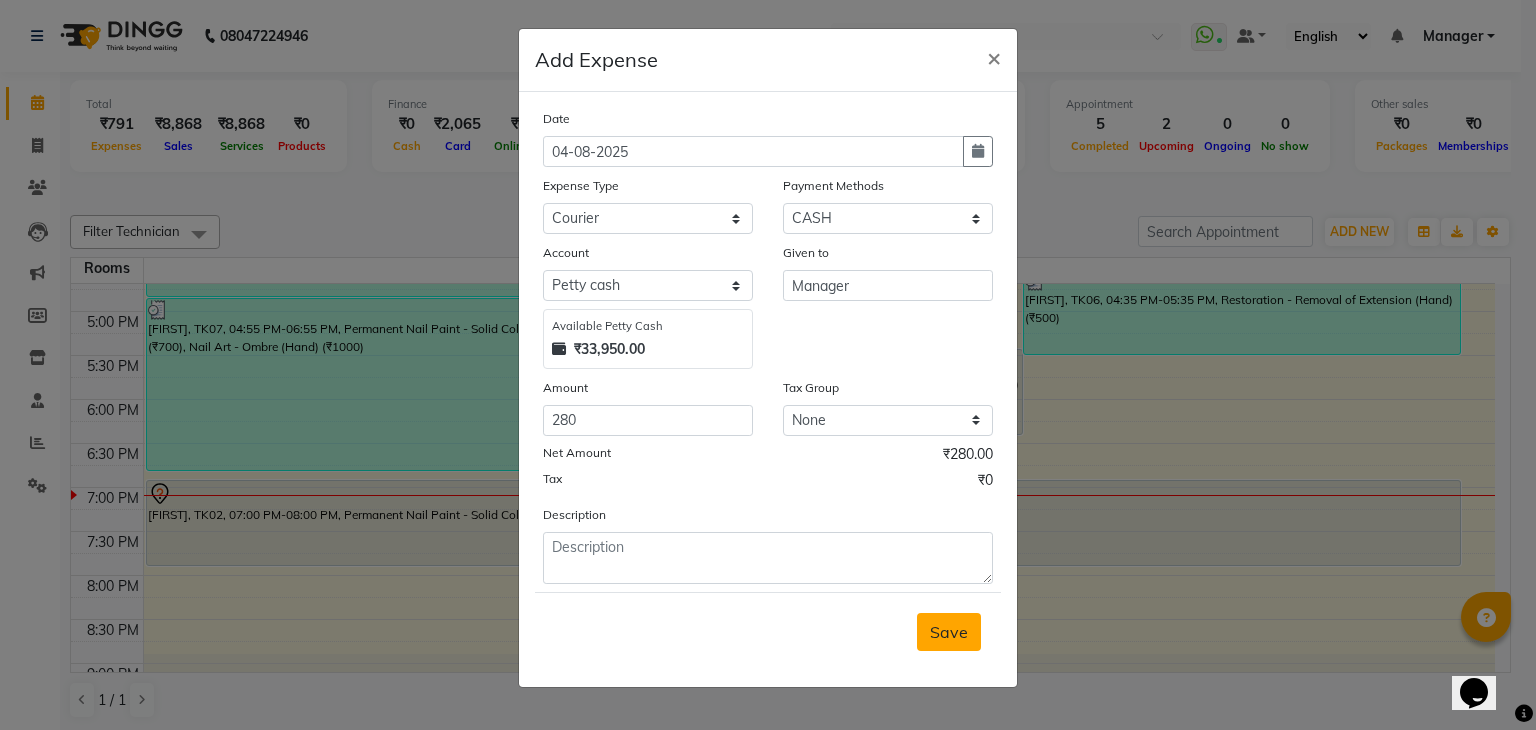 click on "Save" at bounding box center [949, 632] 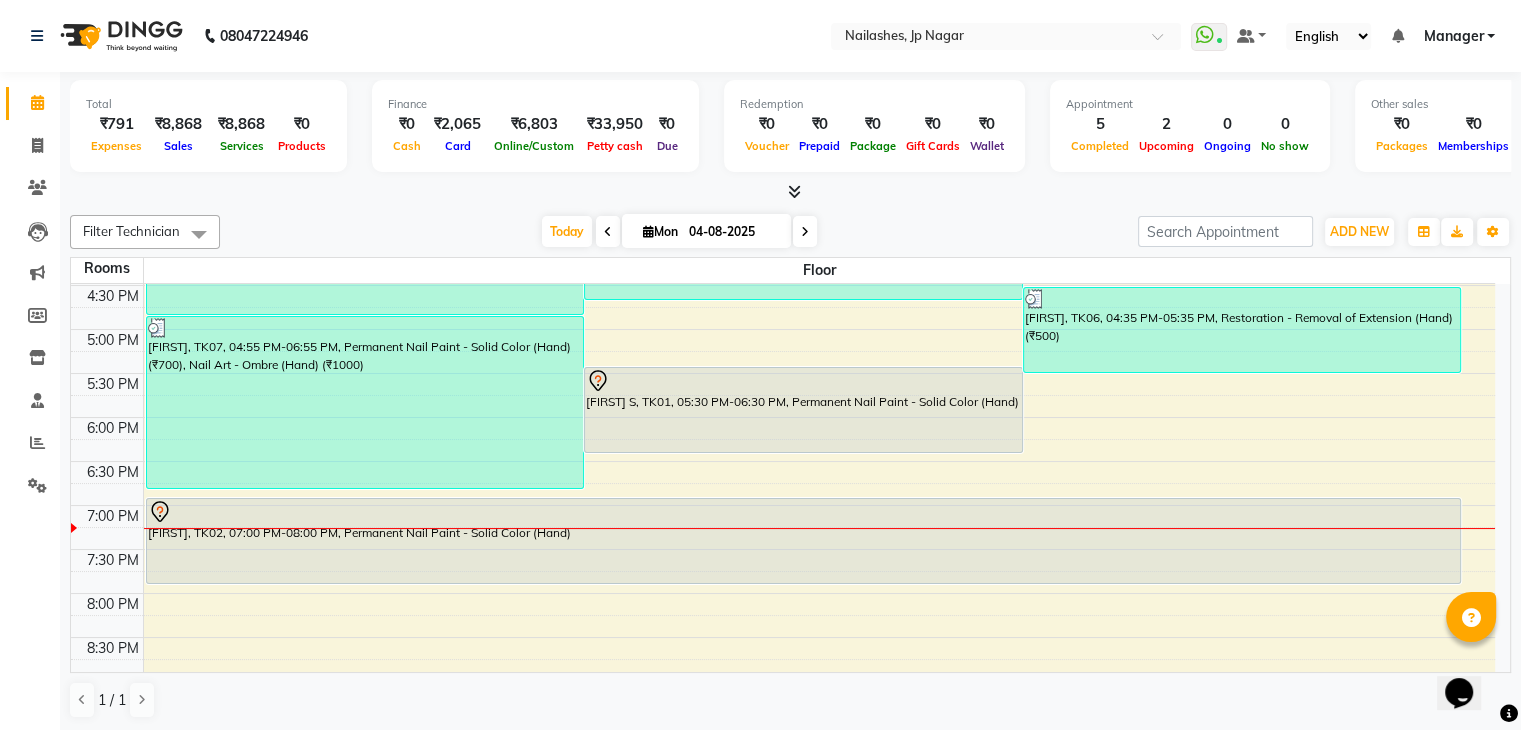 scroll, scrollTop: 659, scrollLeft: 0, axis: vertical 